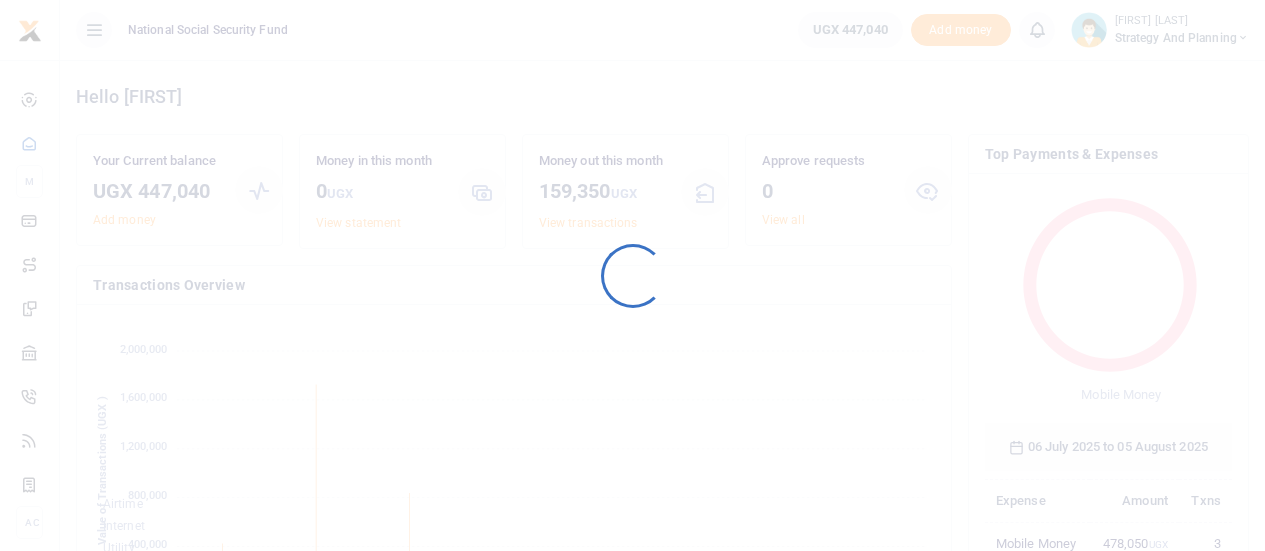 scroll, scrollTop: 0, scrollLeft: 0, axis: both 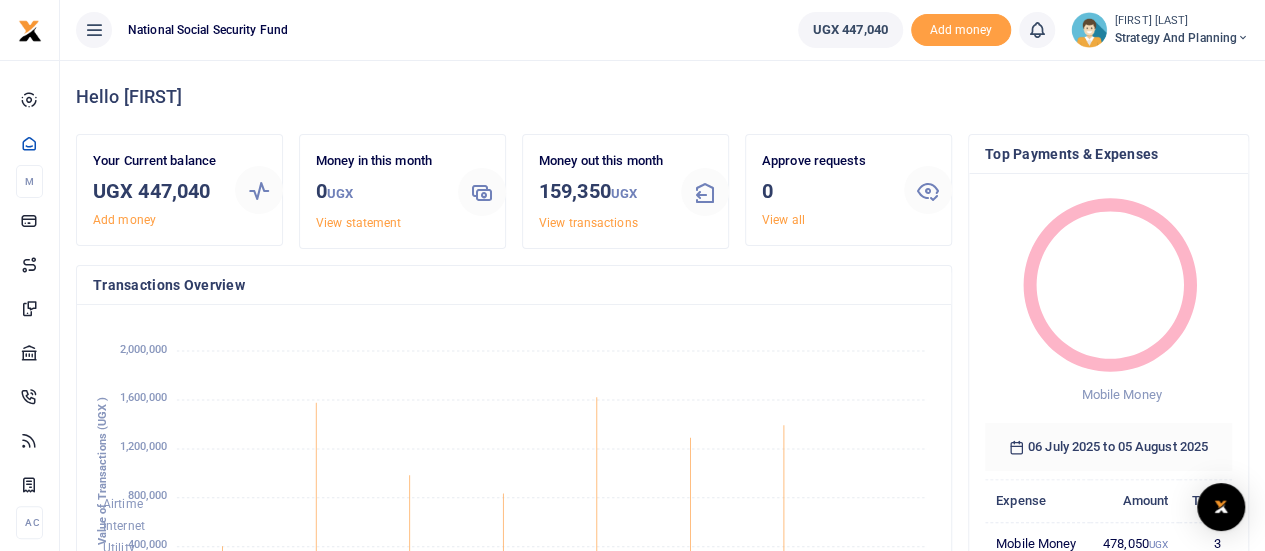 click on "[FIRST] [LAST]" at bounding box center [1182, 21] 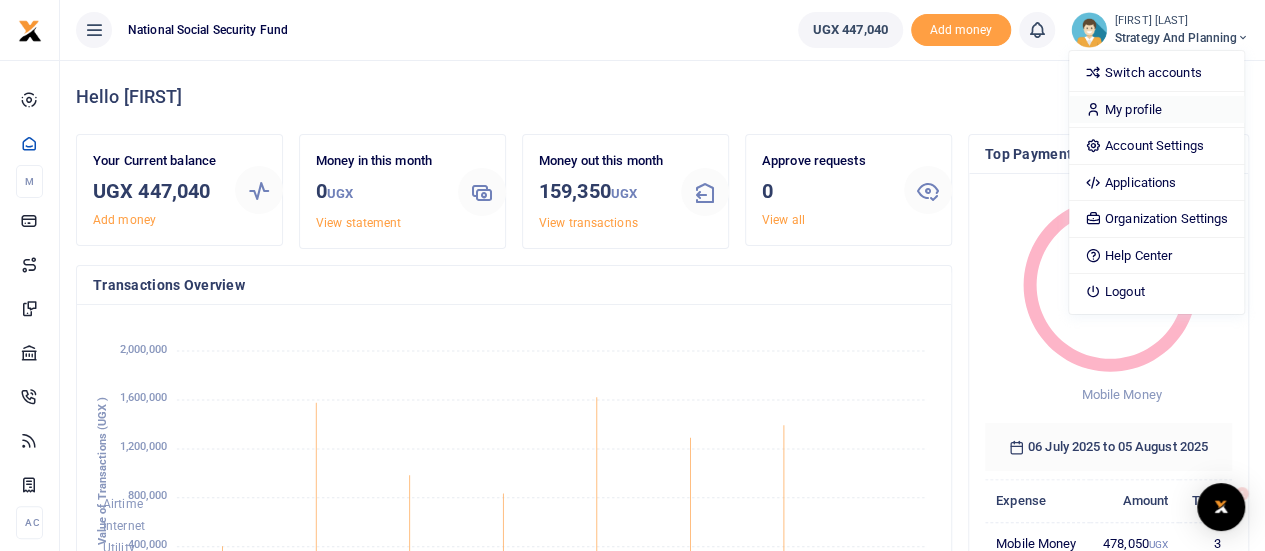 scroll, scrollTop: 0, scrollLeft: 0, axis: both 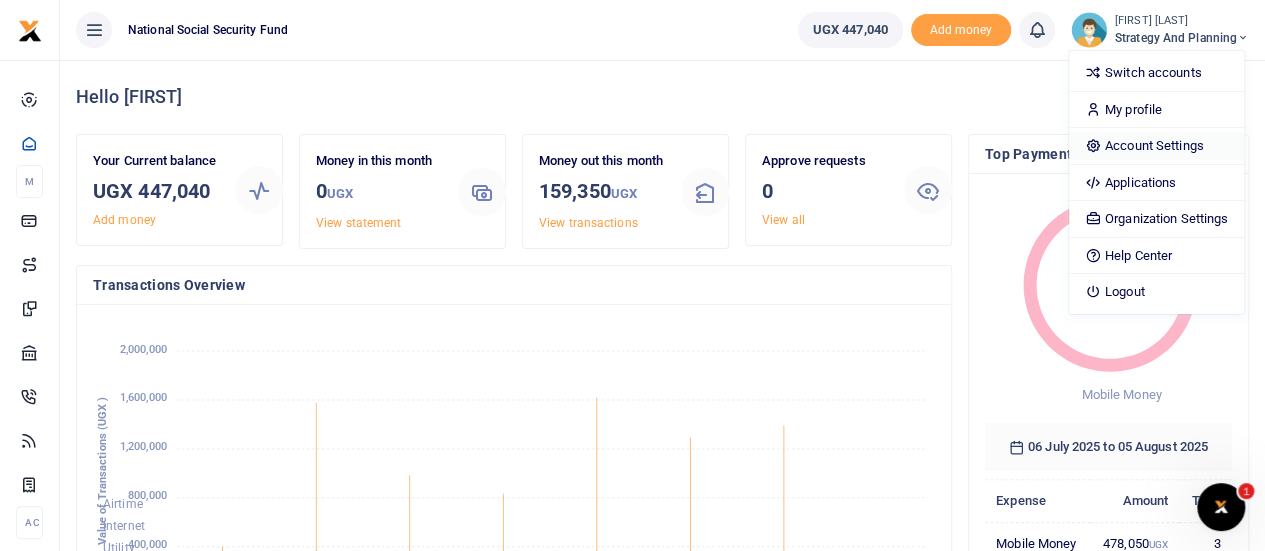 click on "Account Settings" at bounding box center (1156, 146) 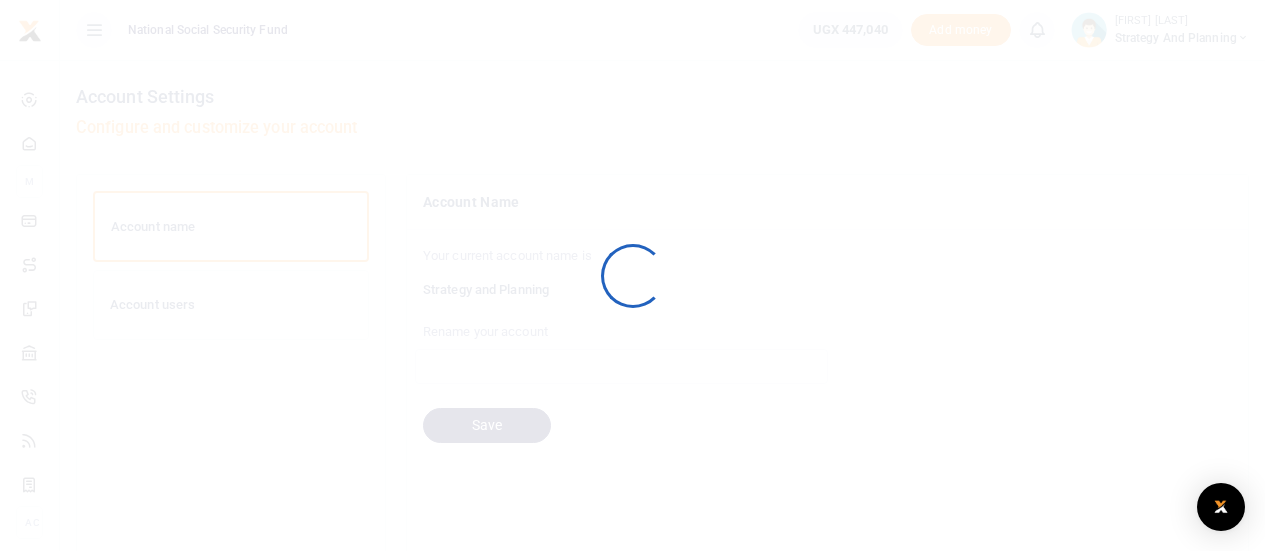scroll, scrollTop: 0, scrollLeft: 0, axis: both 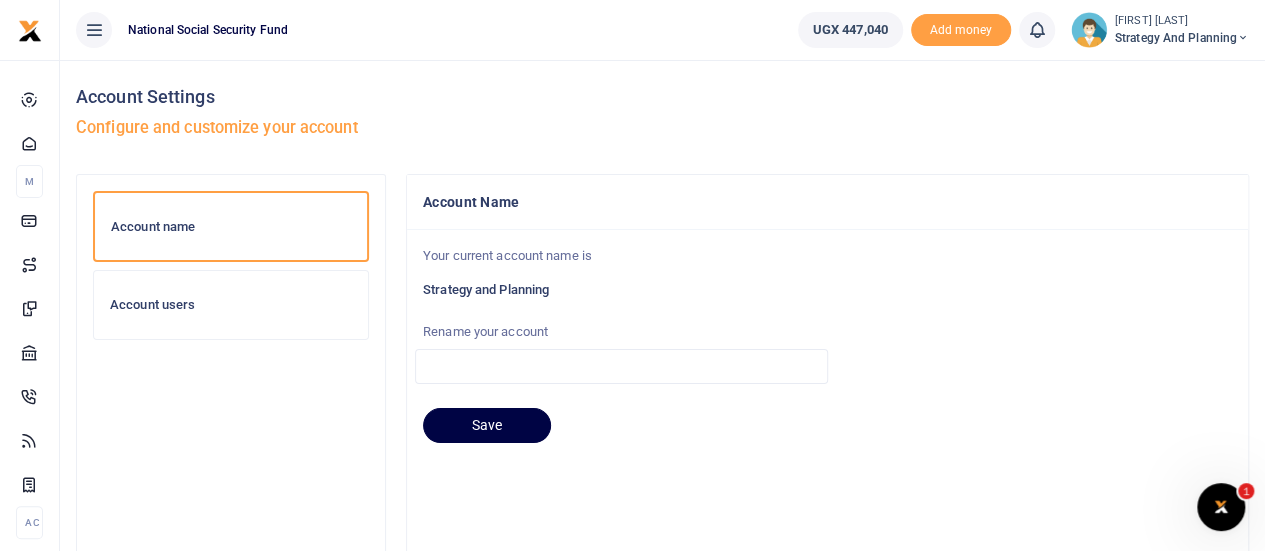 click on "Account users" at bounding box center [231, 305] 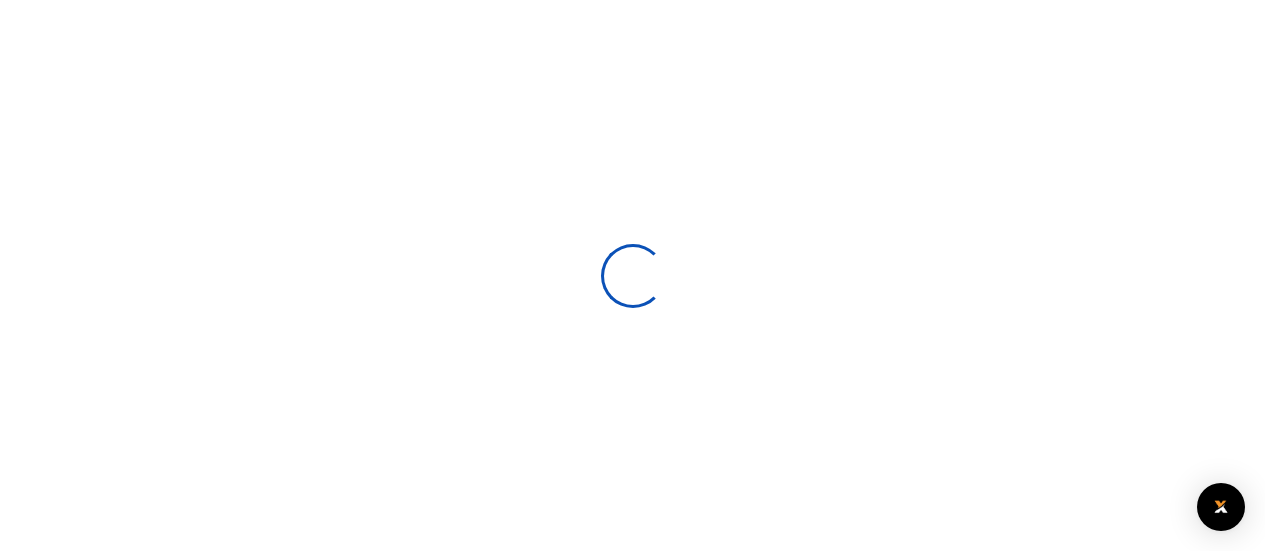 scroll, scrollTop: 0, scrollLeft: 0, axis: both 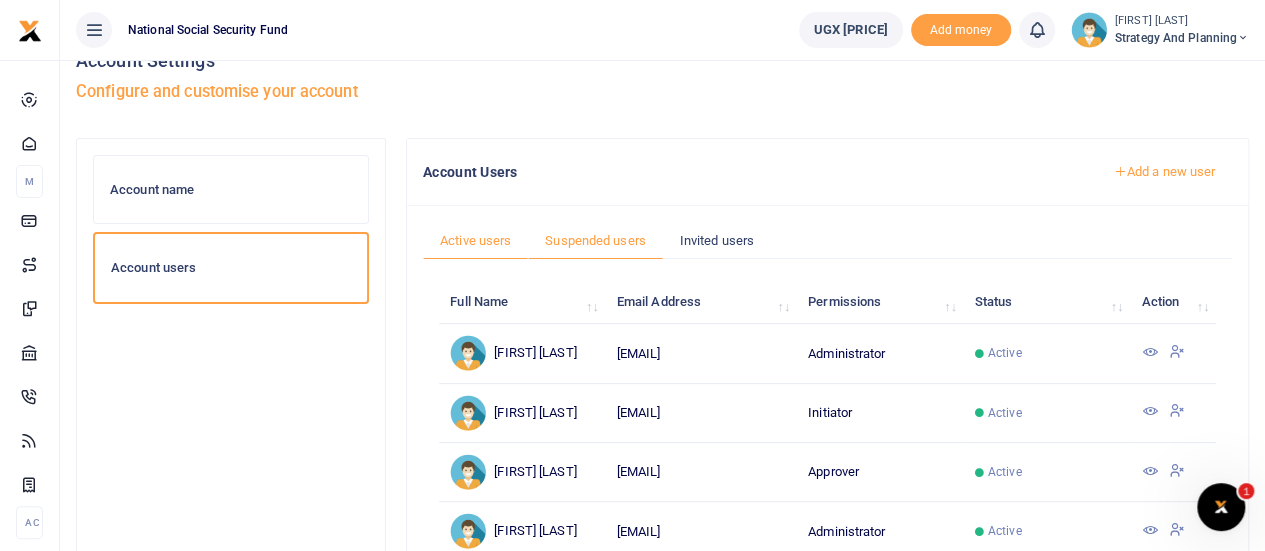 click on "Suspended users" at bounding box center (595, 241) 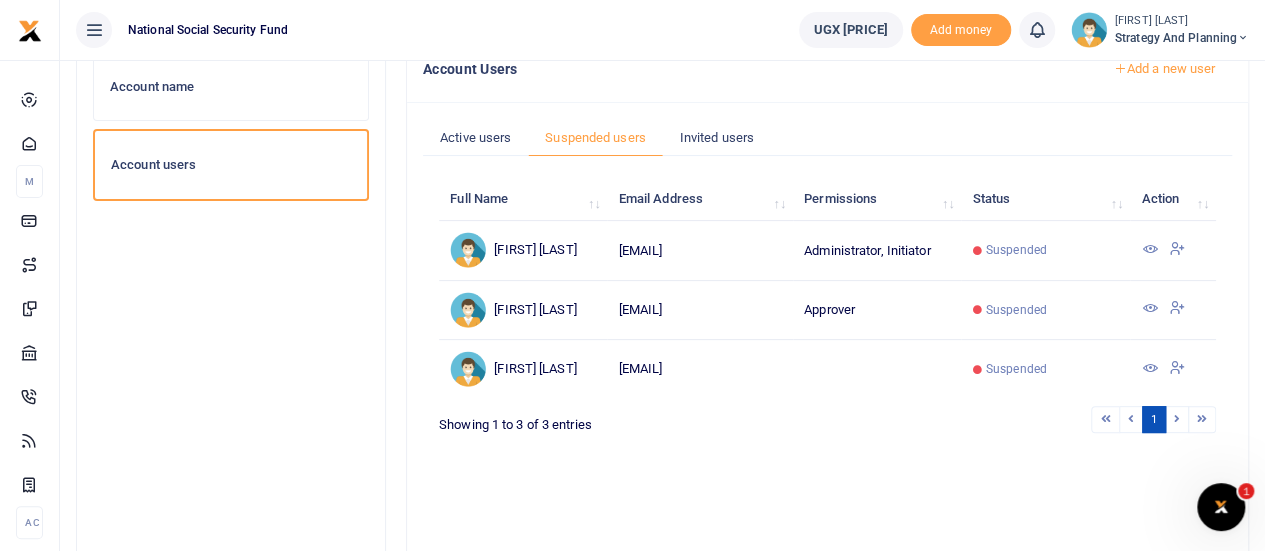 scroll, scrollTop: 0, scrollLeft: 0, axis: both 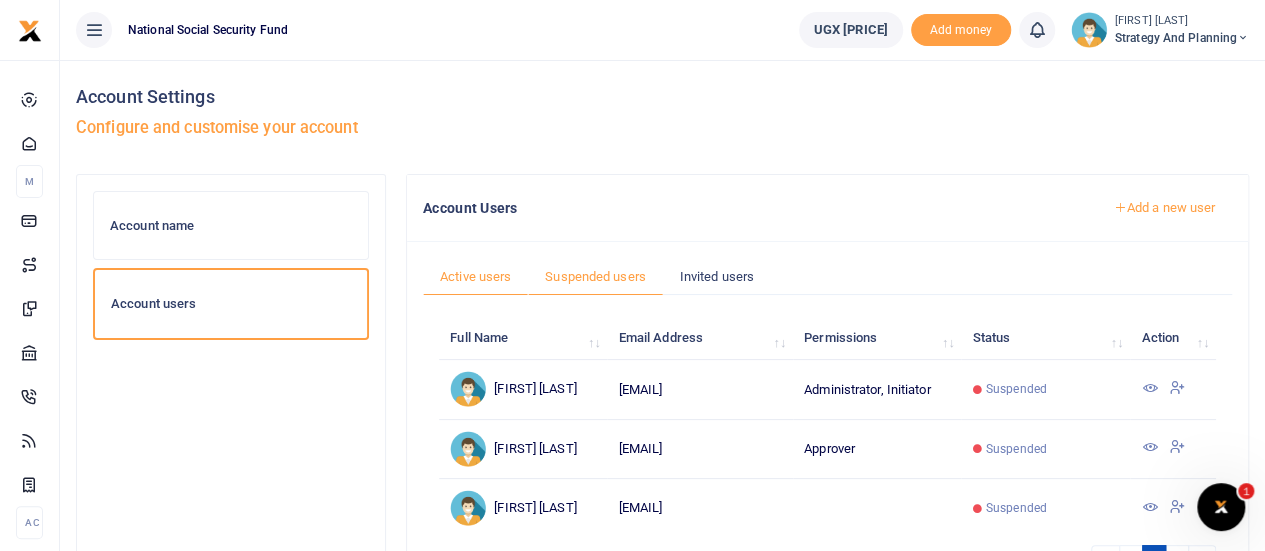 click on "Active users" at bounding box center [475, 277] 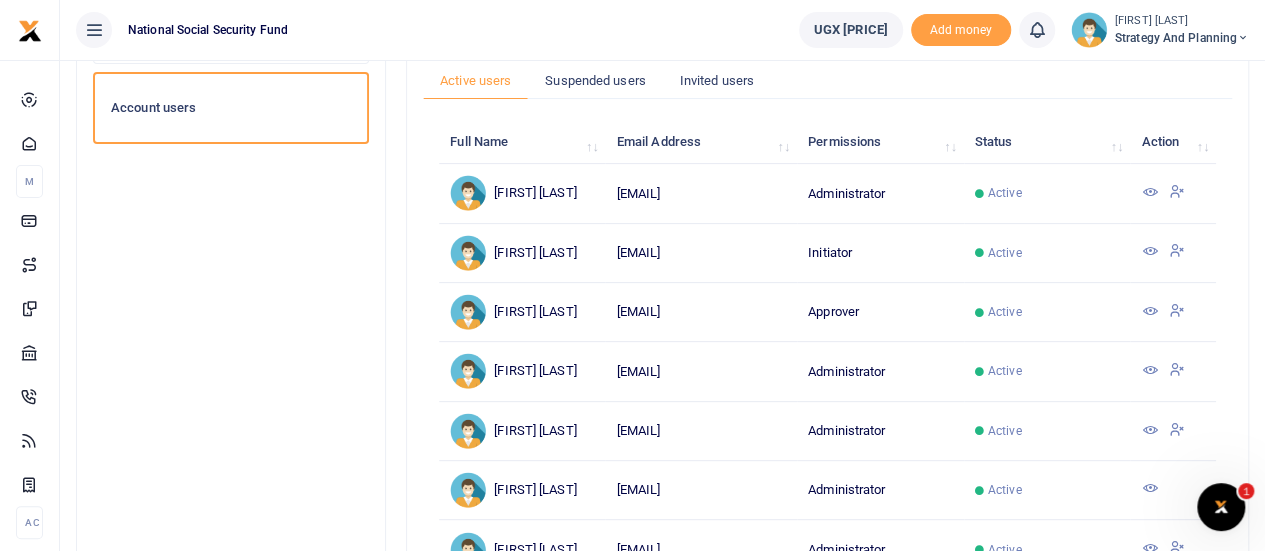 scroll, scrollTop: 200, scrollLeft: 0, axis: vertical 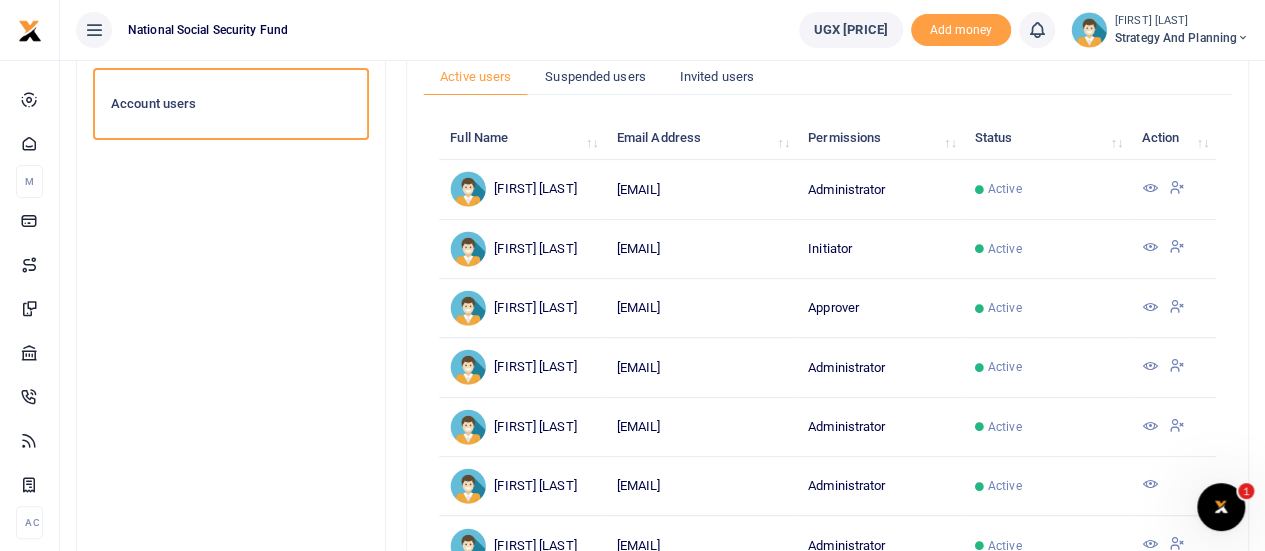 click at bounding box center (1149, 247) 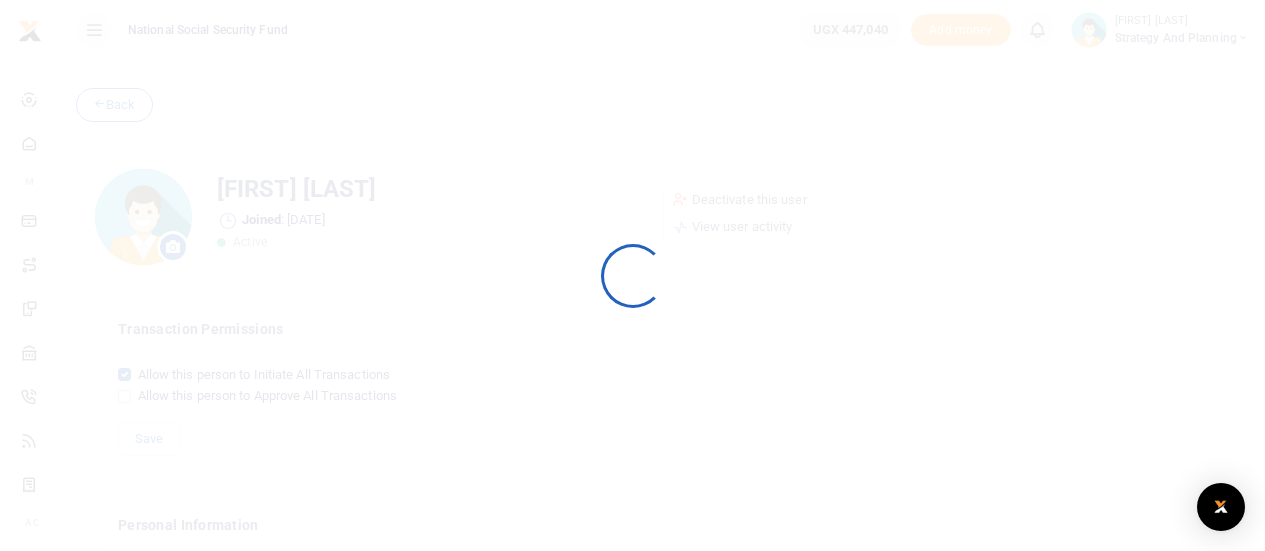 scroll, scrollTop: 0, scrollLeft: 0, axis: both 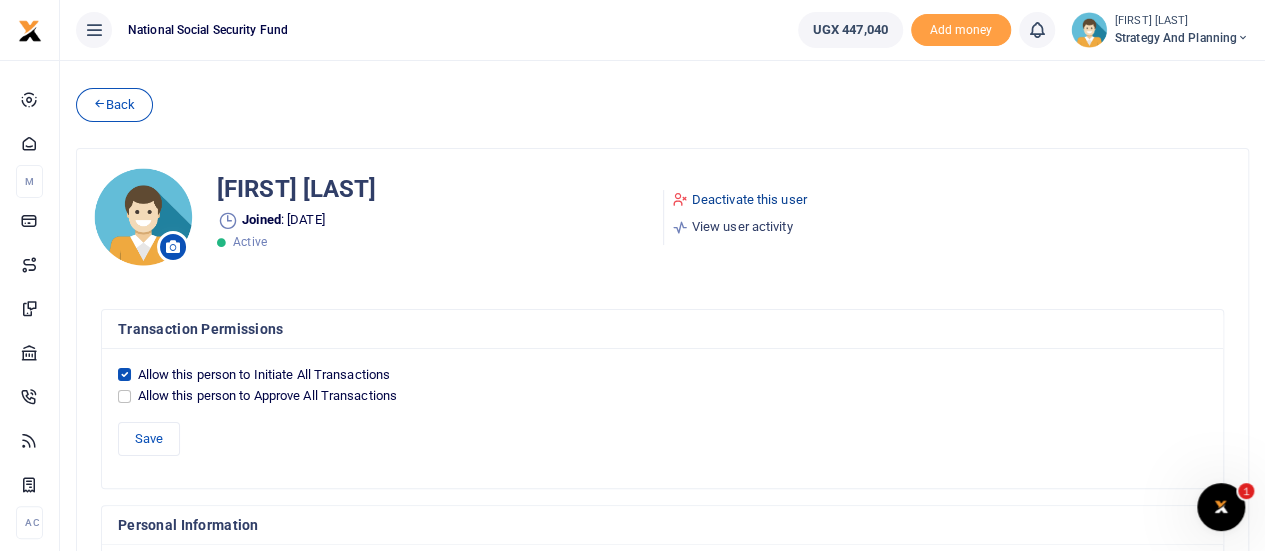 click on "Deactivate this user" at bounding box center [739, 200] 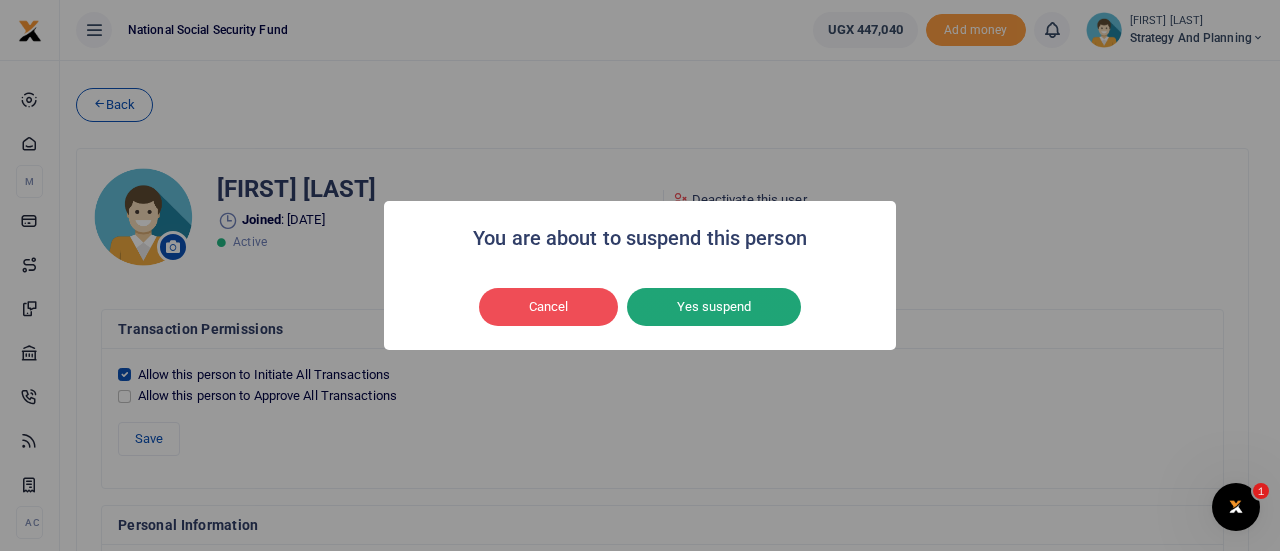click on "Yes suspend" at bounding box center [714, 307] 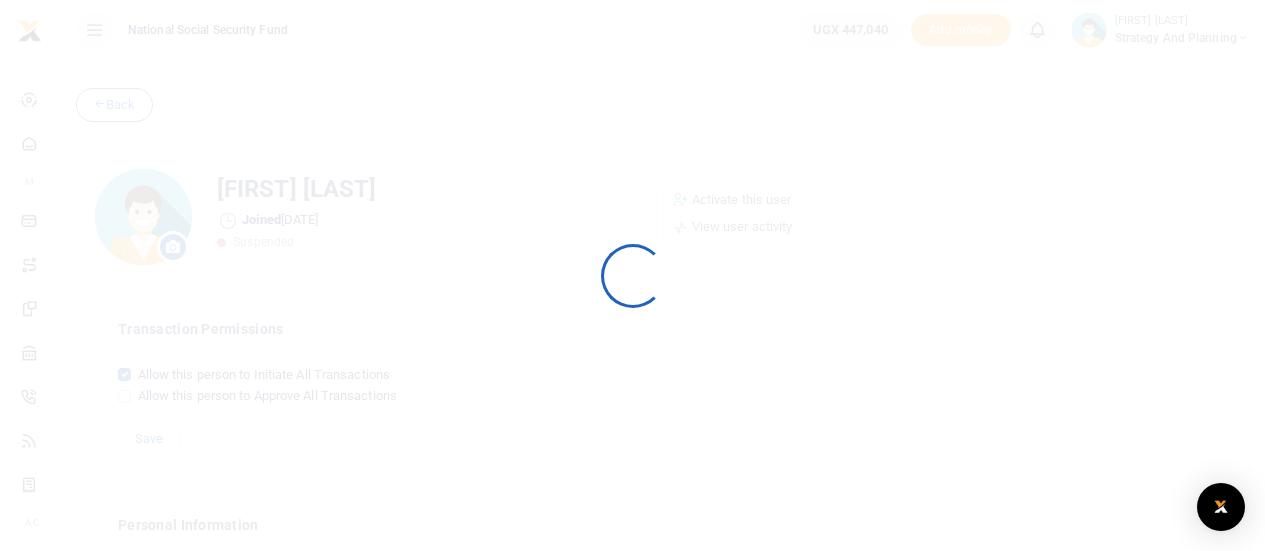 scroll, scrollTop: 0, scrollLeft: 0, axis: both 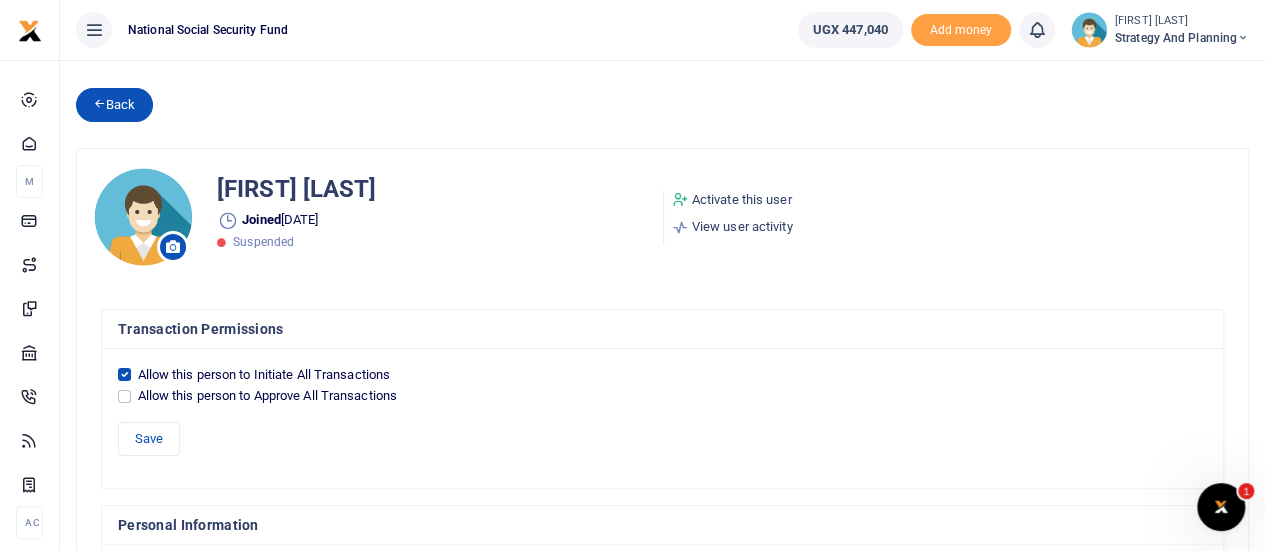 click at bounding box center [99, 103] 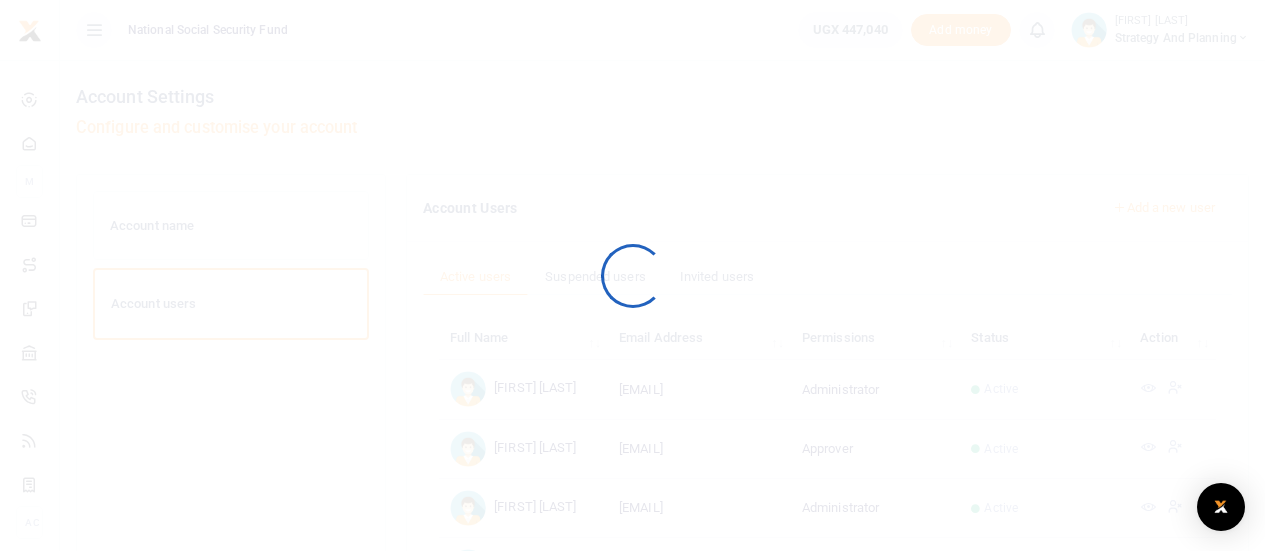 scroll, scrollTop: 0, scrollLeft: 0, axis: both 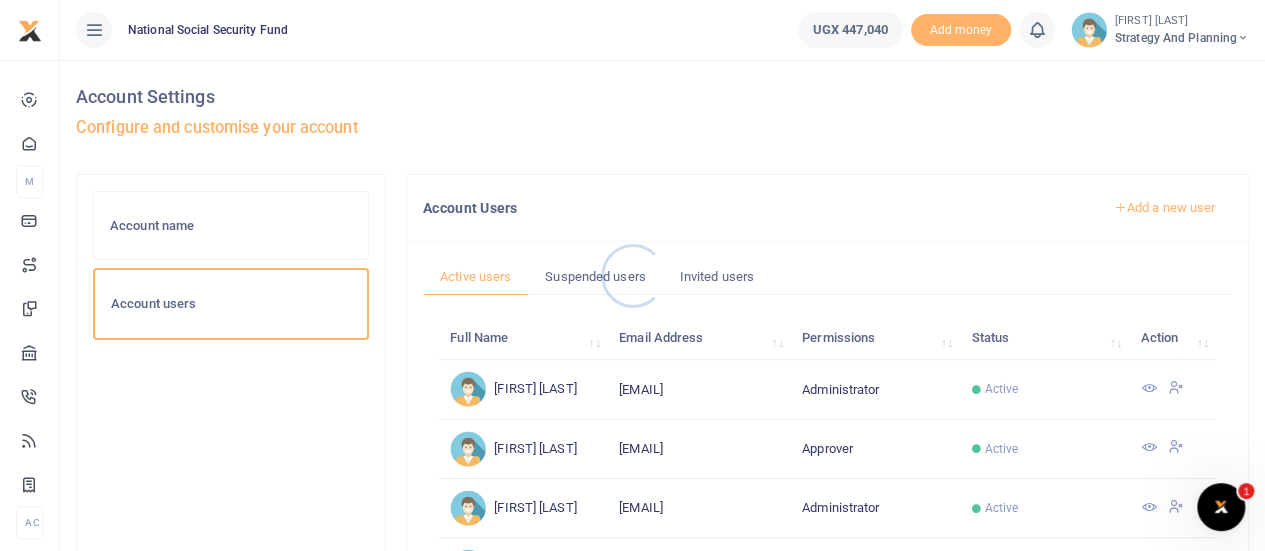click at bounding box center (632, 275) 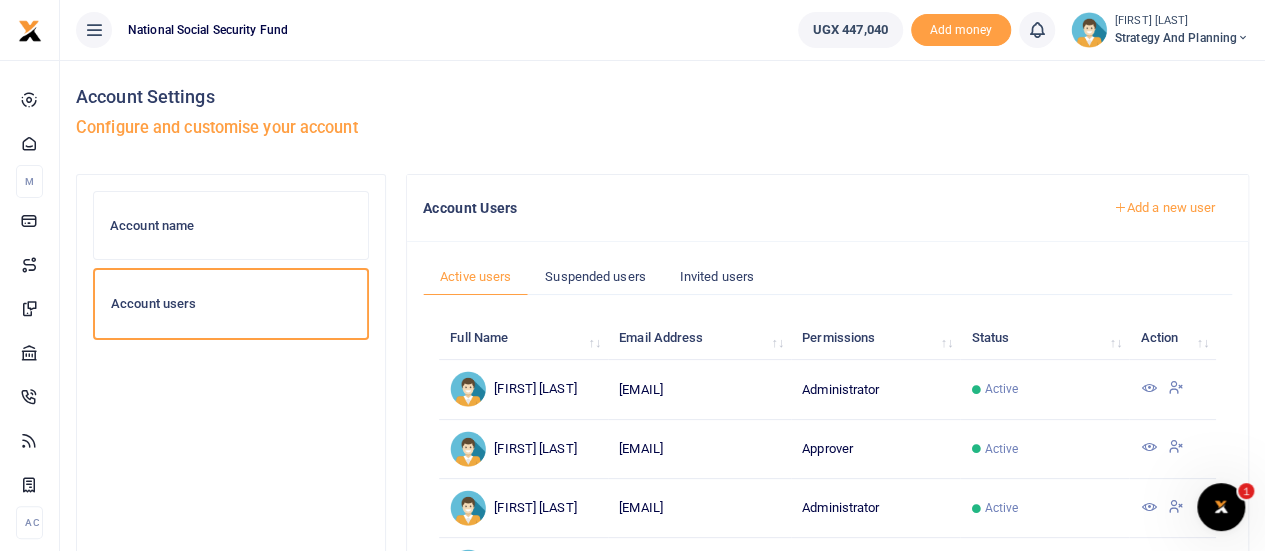 click on "Add a new user" at bounding box center [1164, 208] 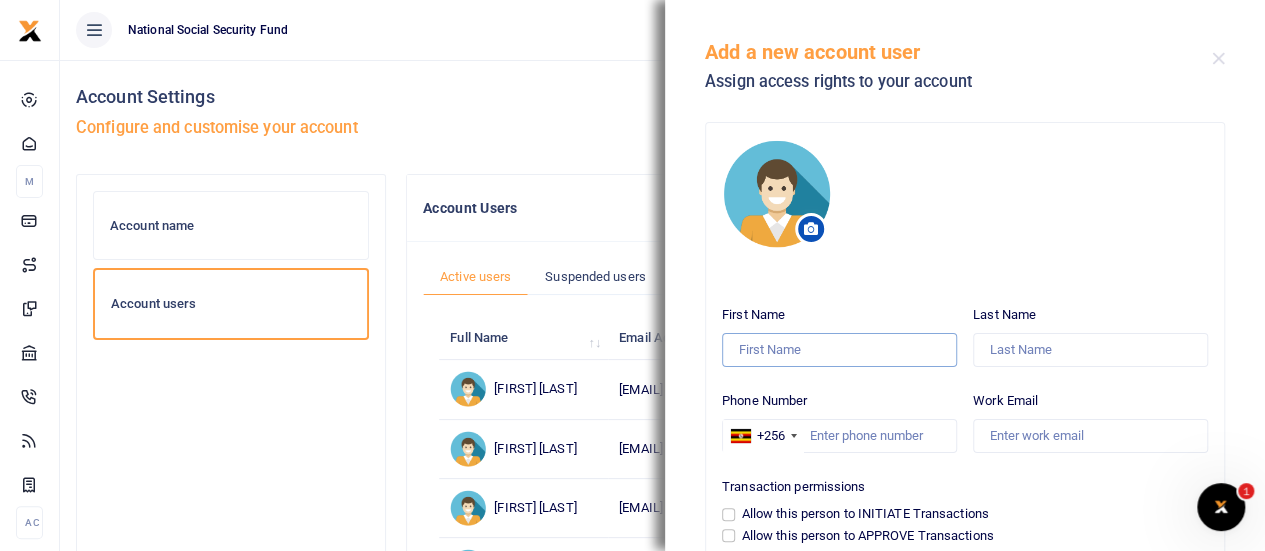 click on "First Name" at bounding box center [839, 350] 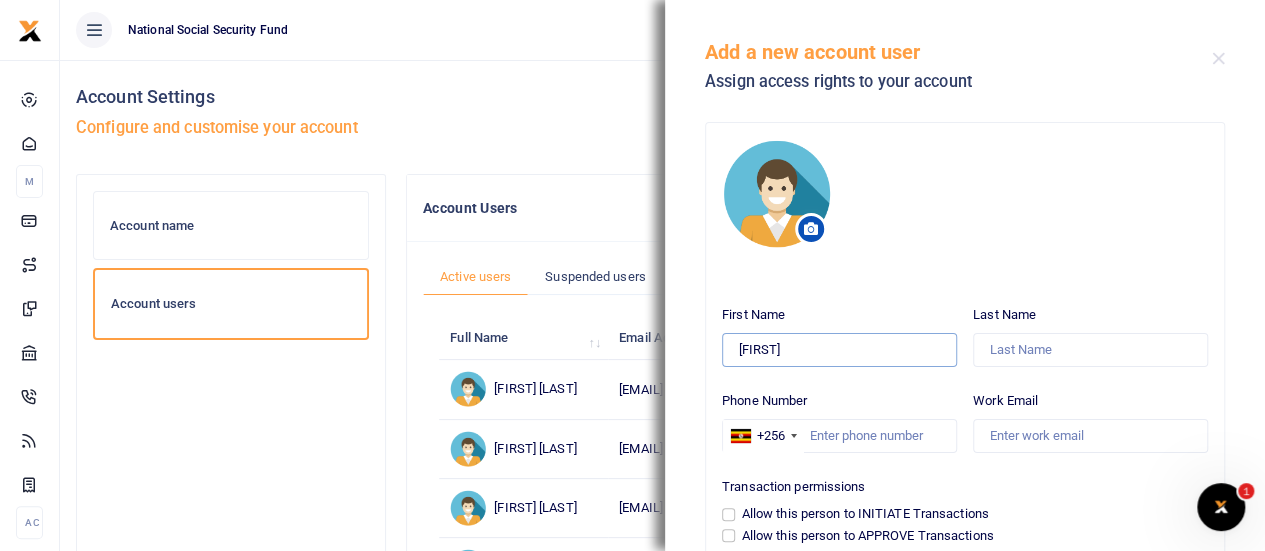 type on "claire" 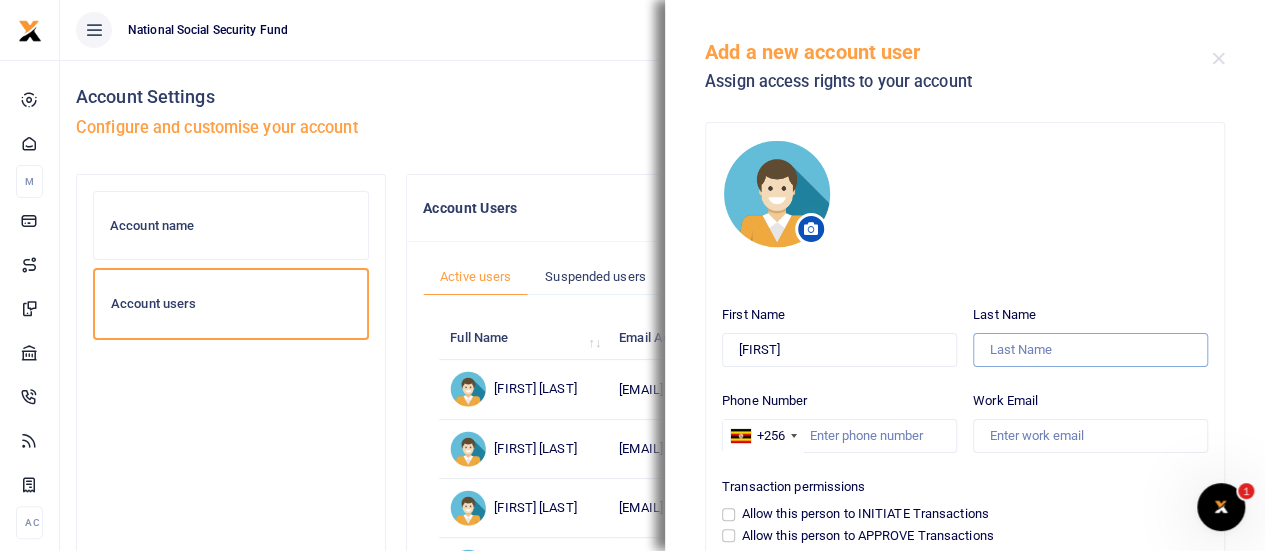 click on "Last Name" at bounding box center (1090, 350) 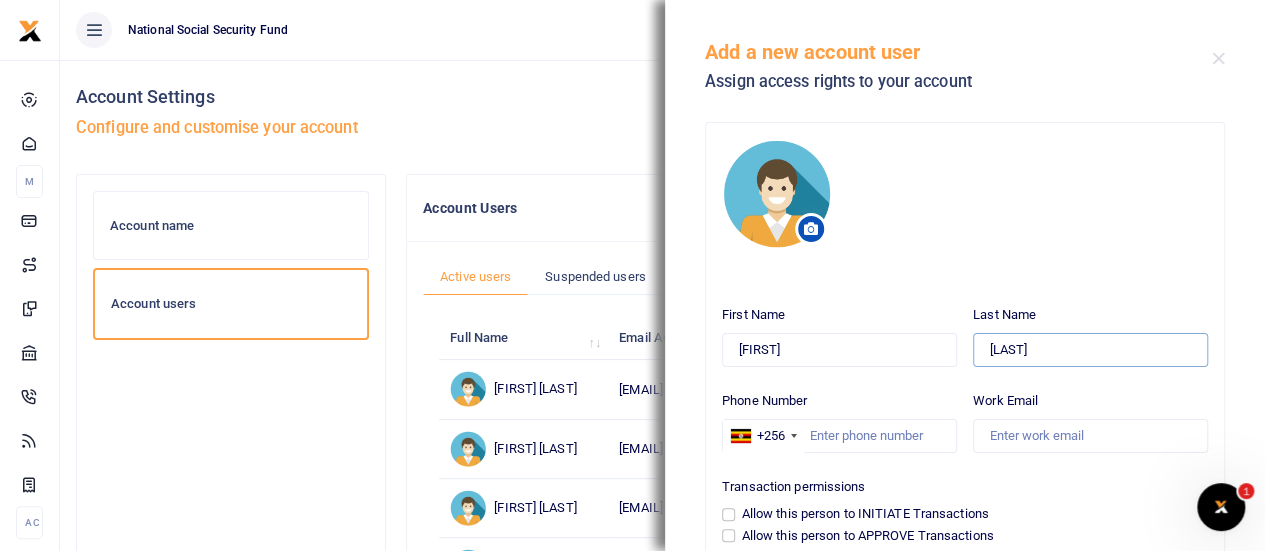 type on "Nakuti" 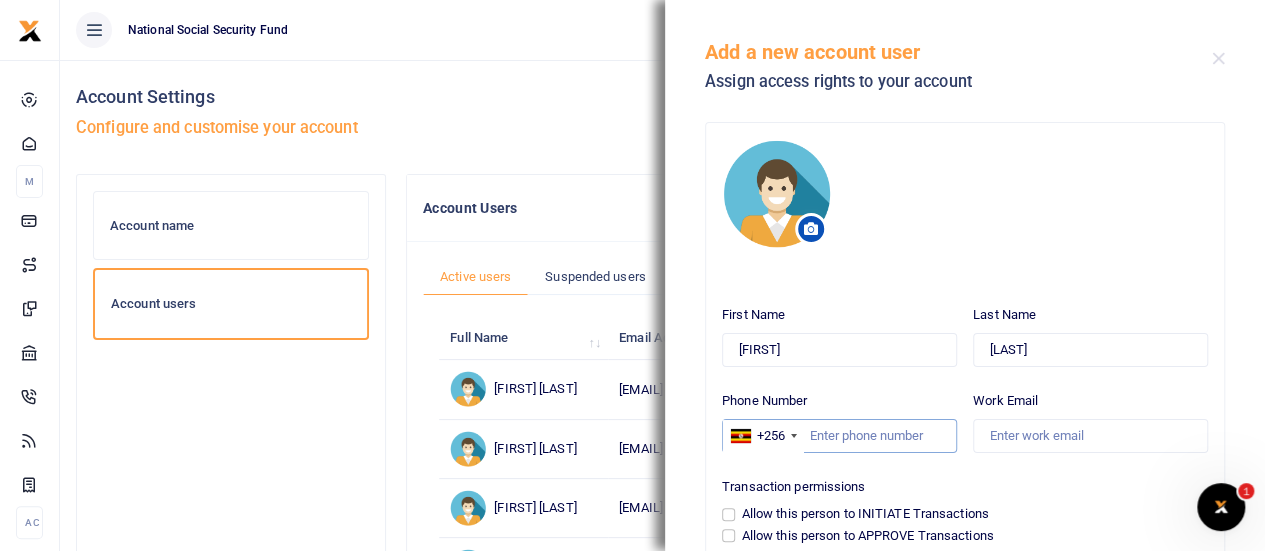 click on "Phone Number" at bounding box center [839, 436] 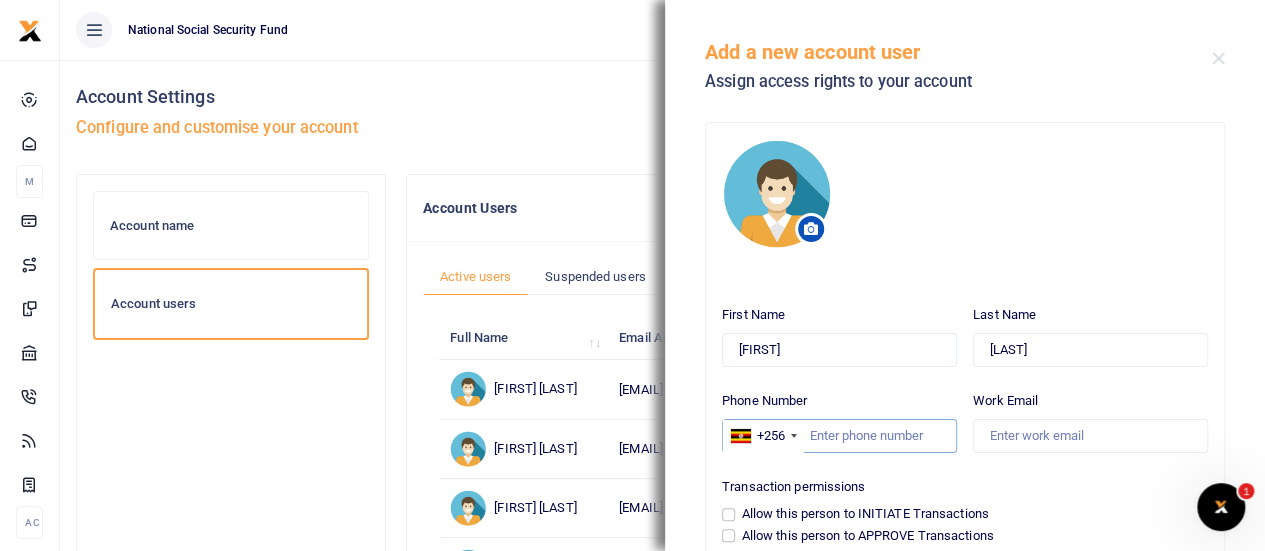 paste on "00774590515" 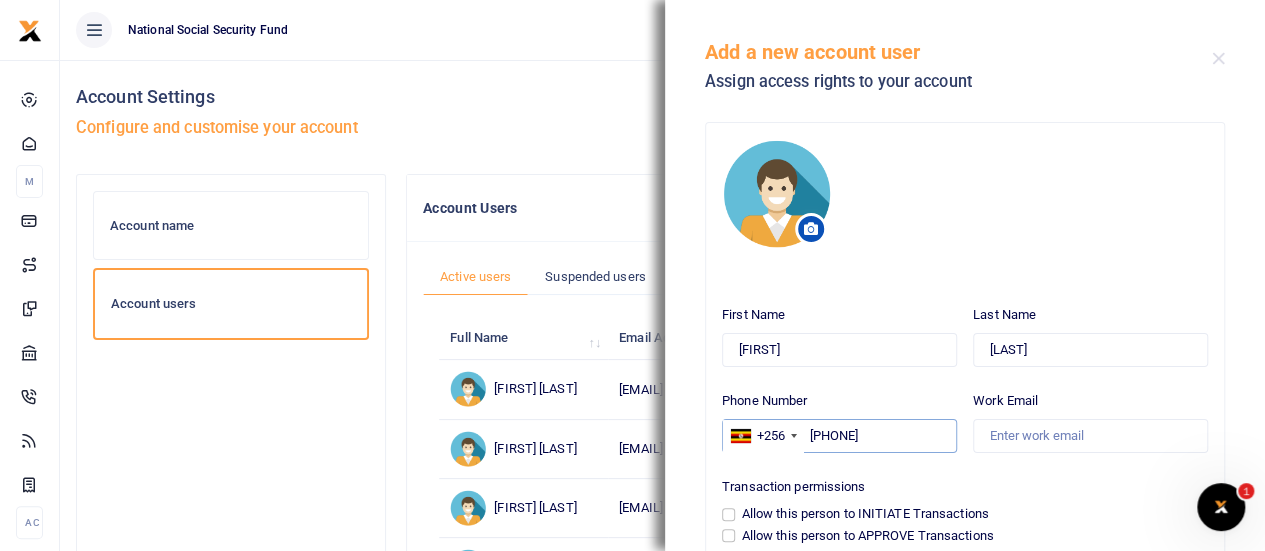 click on "00774590515" at bounding box center [839, 436] 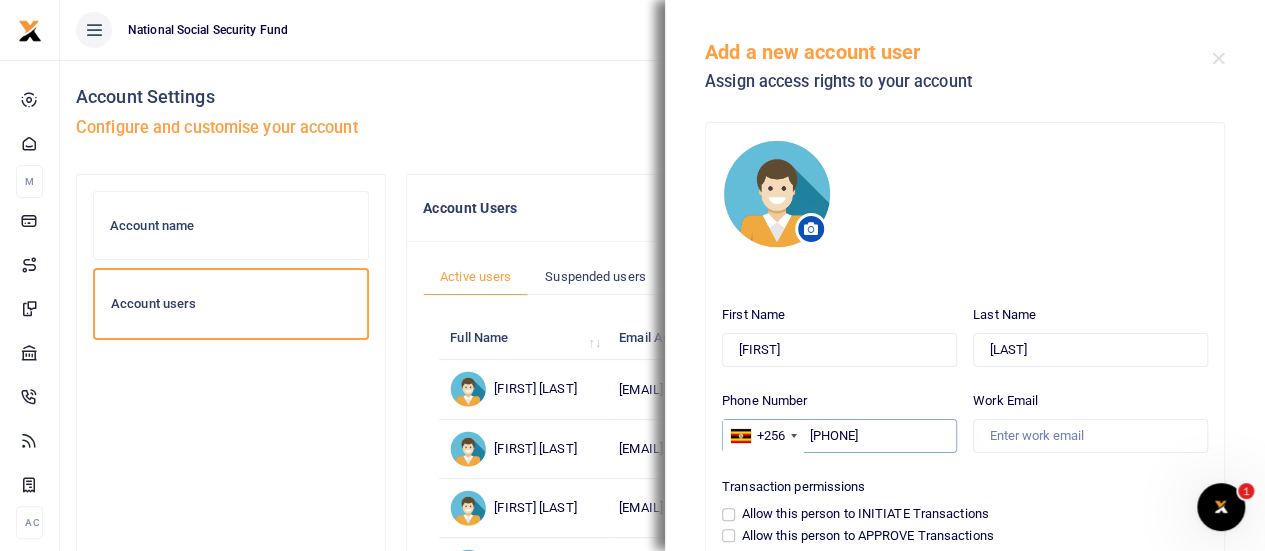 type on "774590515" 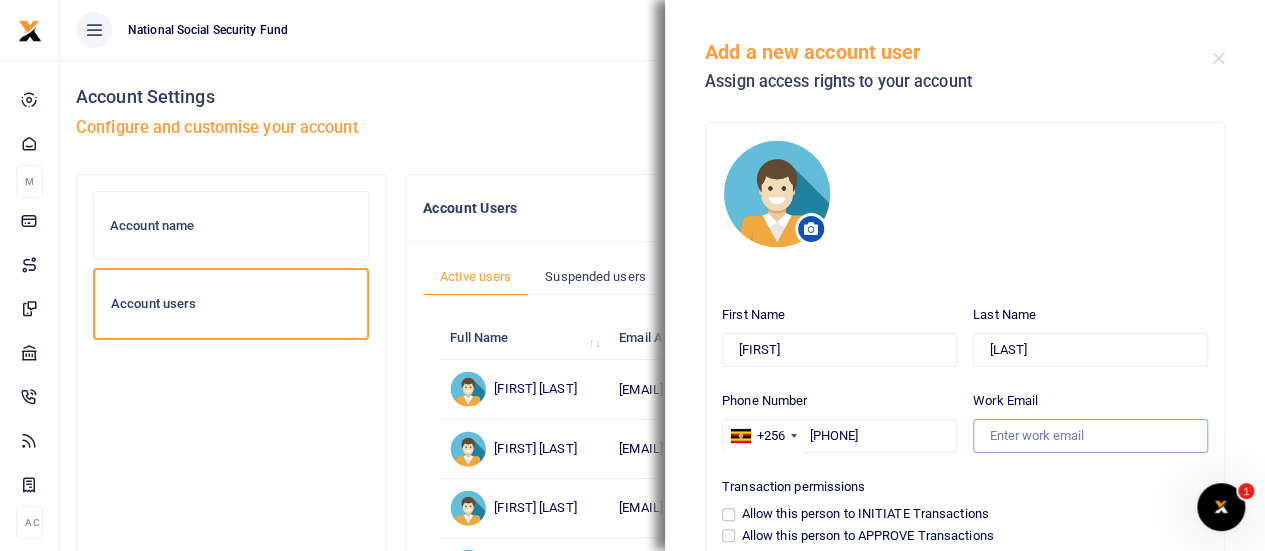 click on "Work Email" at bounding box center [1090, 436] 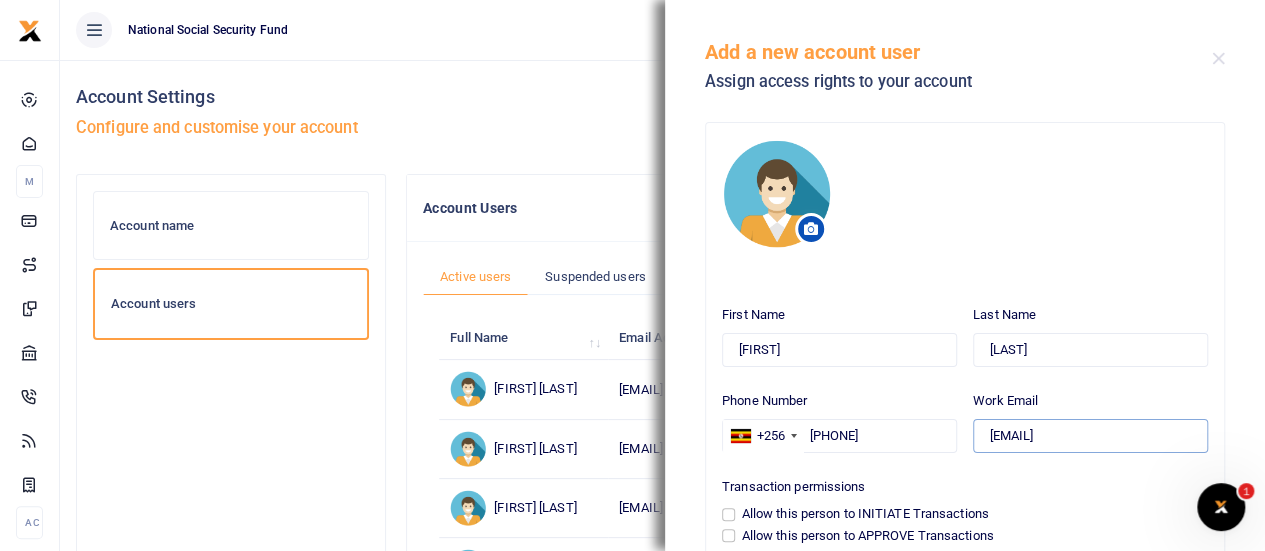 type on "cnakuti@nssf" 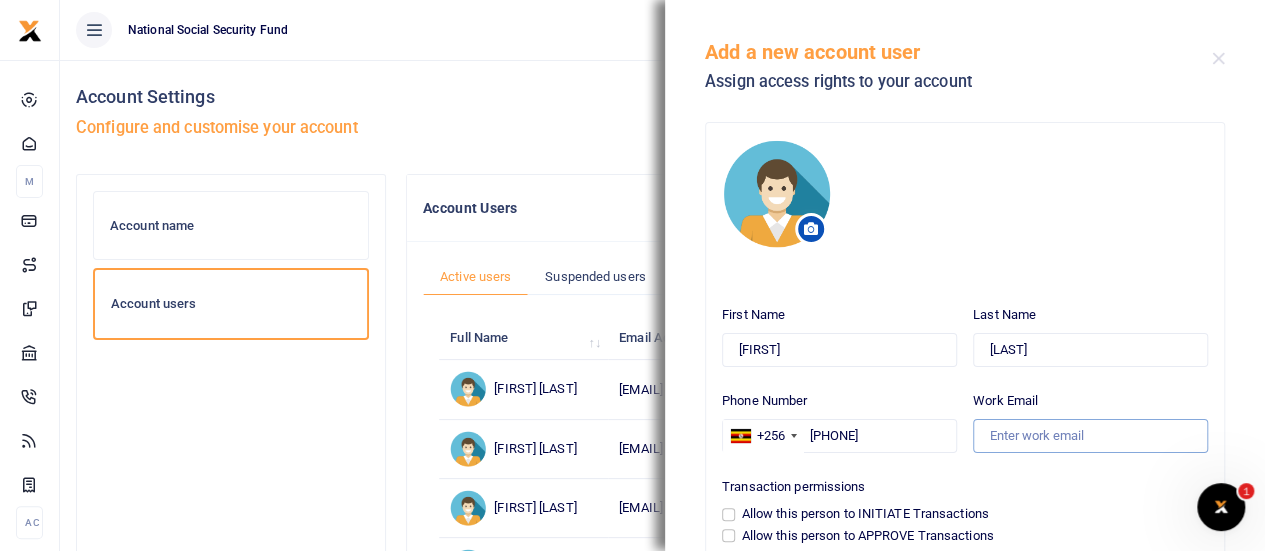 paste on "cnakuti@nssfug.org" 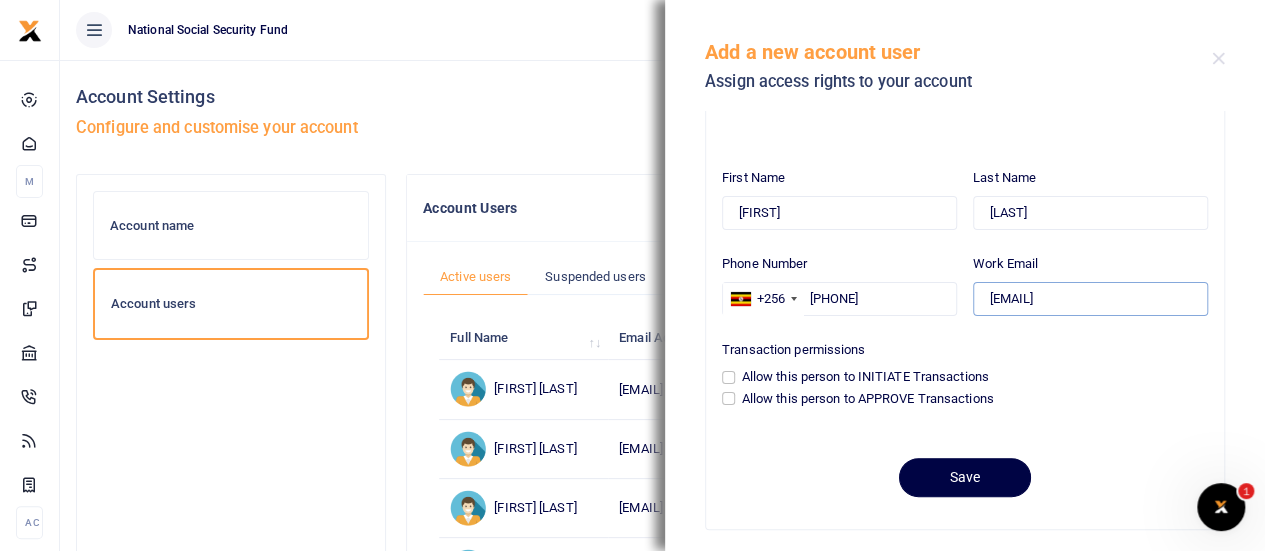 scroll, scrollTop: 145, scrollLeft: 0, axis: vertical 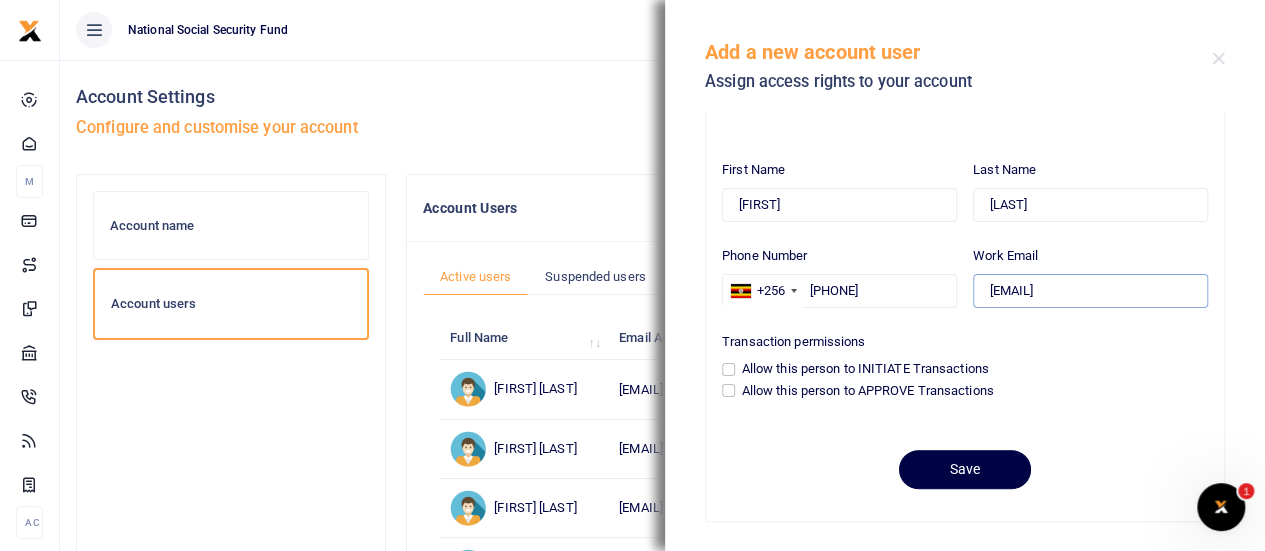 type on "cnakuti@nssfug.org" 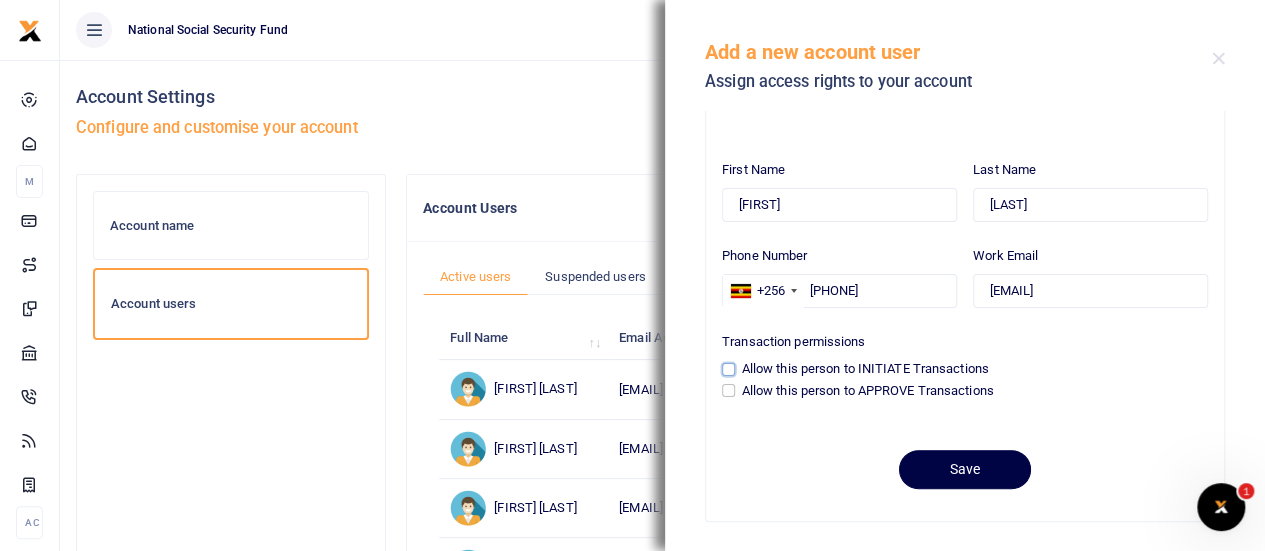 click on "Allow this person to INITIATE Transactions" at bounding box center (728, 369) 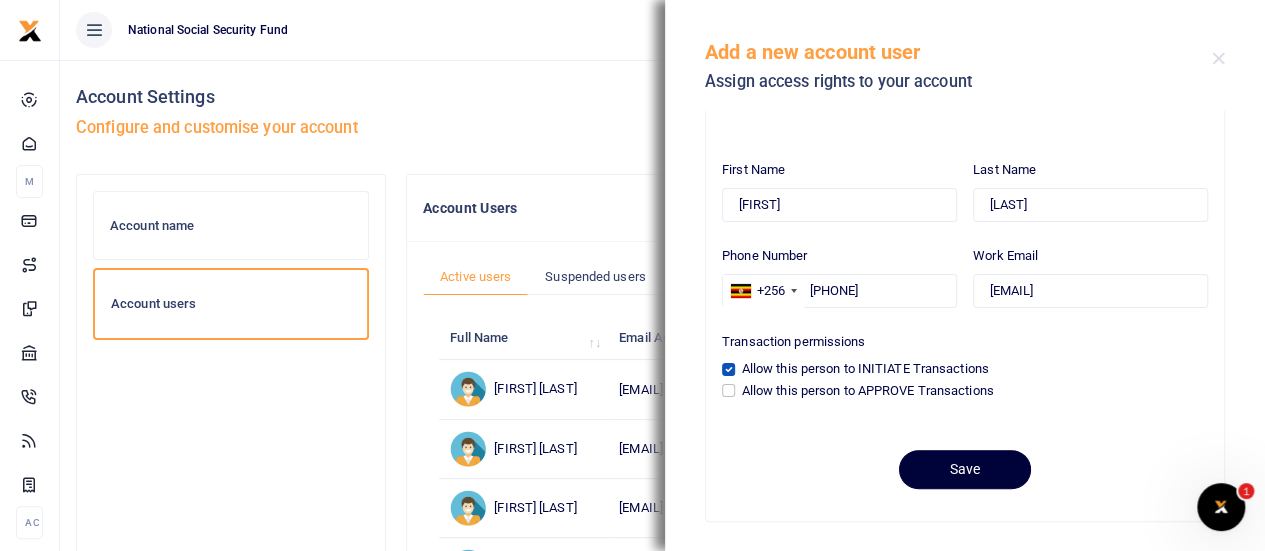click on "Save" at bounding box center (965, 469) 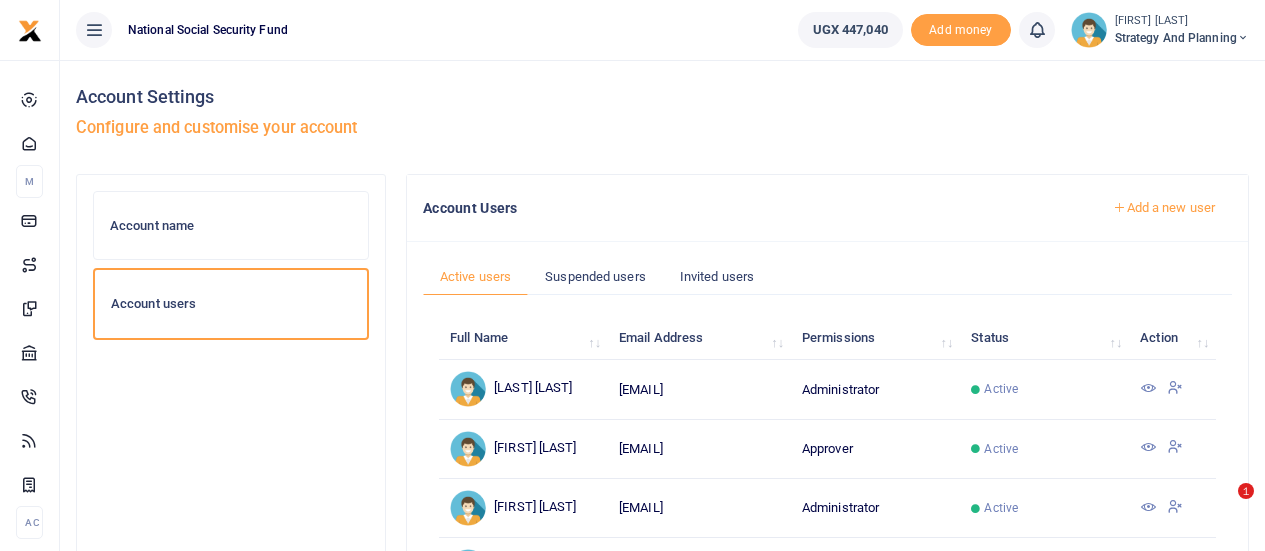 scroll, scrollTop: 0, scrollLeft: 0, axis: both 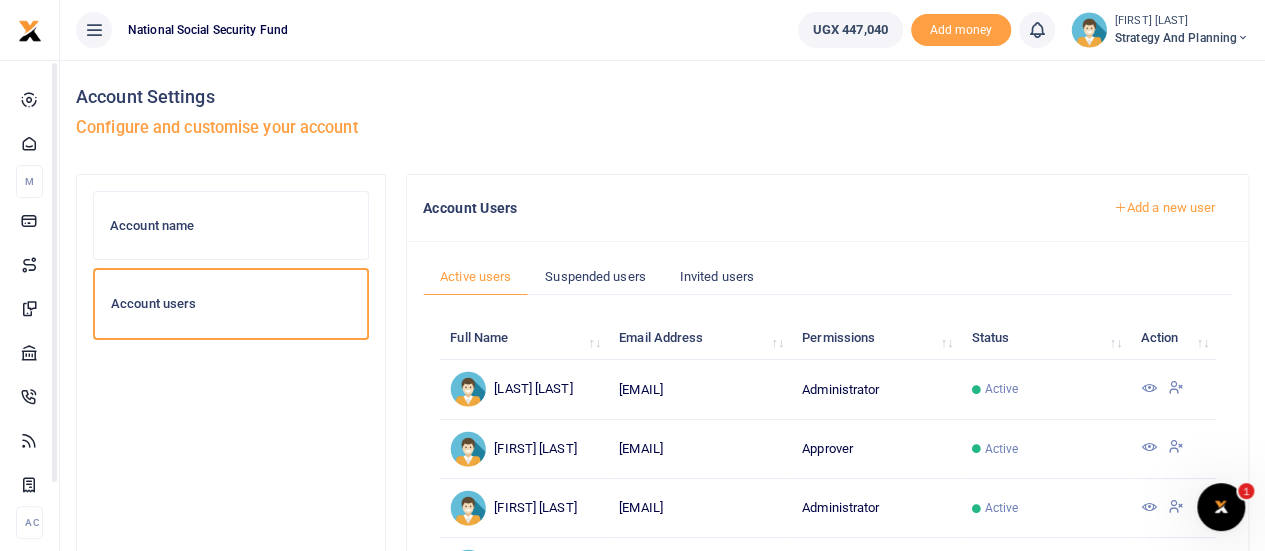 click on "Account Settings" at bounding box center (662, 97) 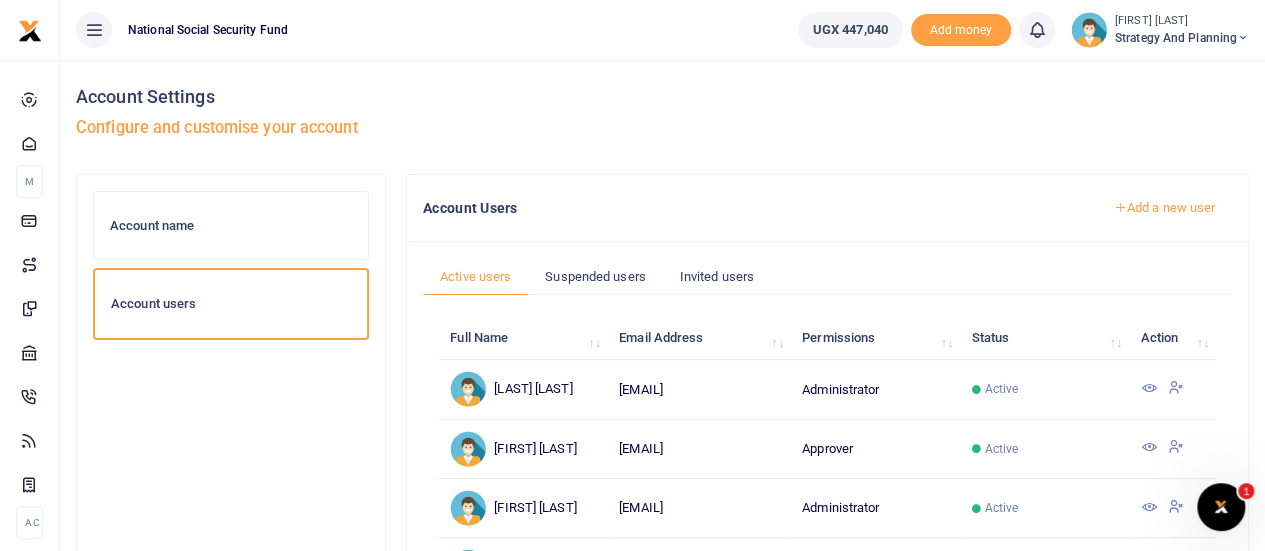 click at bounding box center [94, 30] 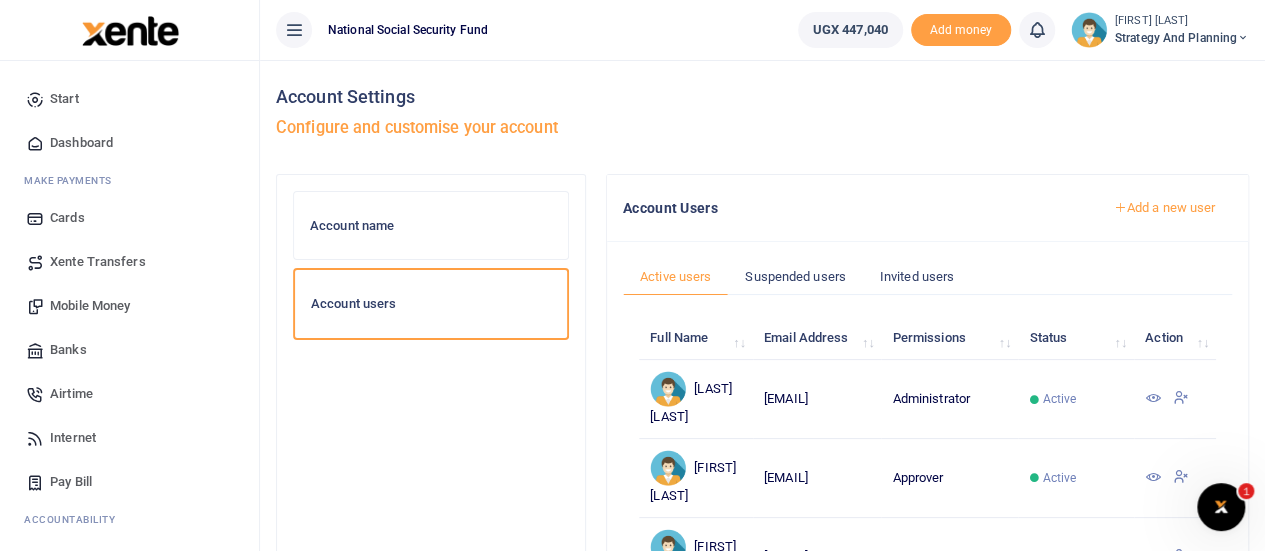 click on "Dashboard" at bounding box center [81, 143] 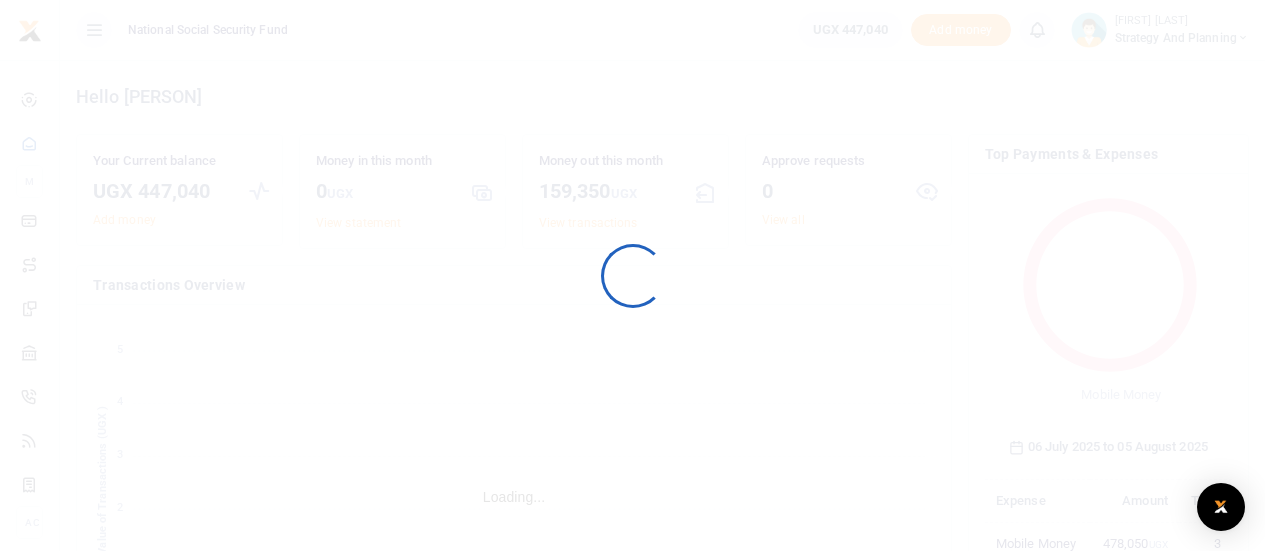 scroll, scrollTop: 0, scrollLeft: 0, axis: both 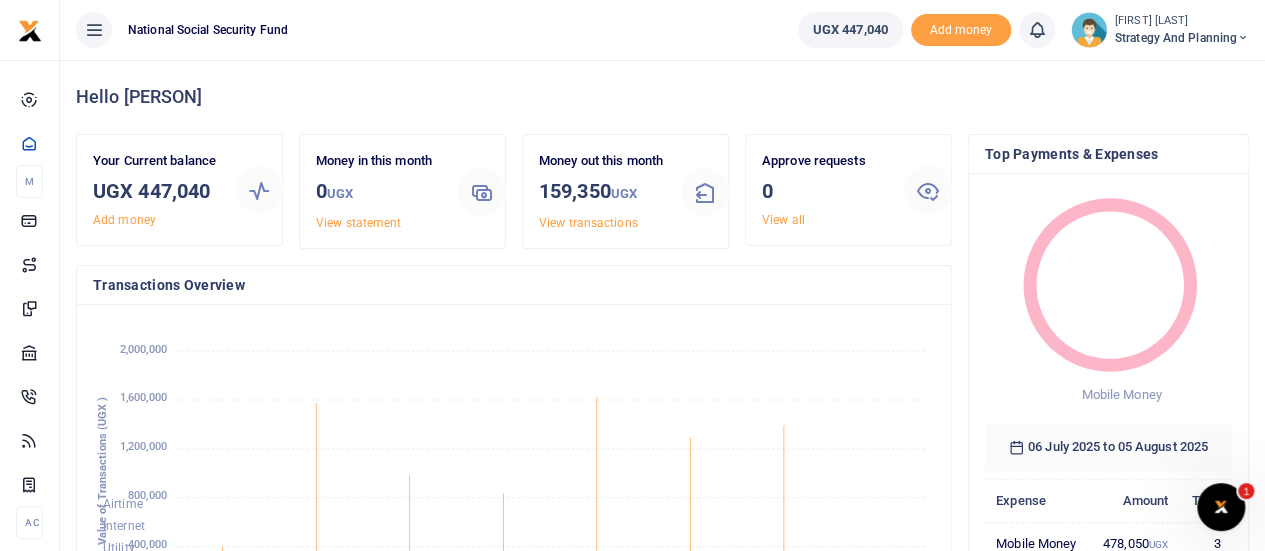 click at bounding box center (94, 30) 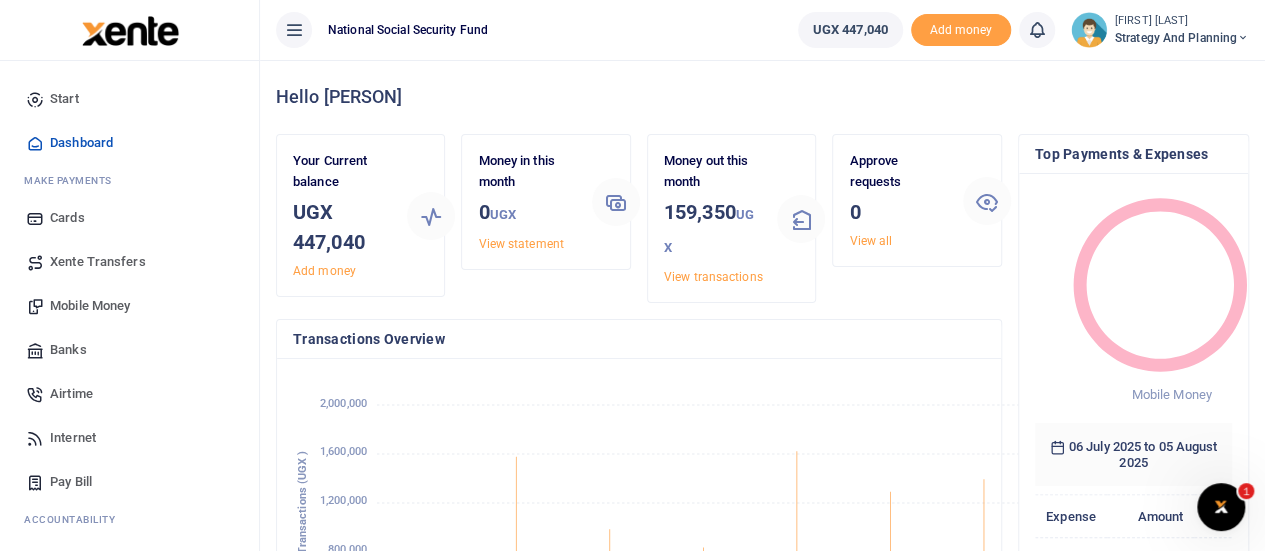 scroll, scrollTop: 314, scrollLeft: 677, axis: both 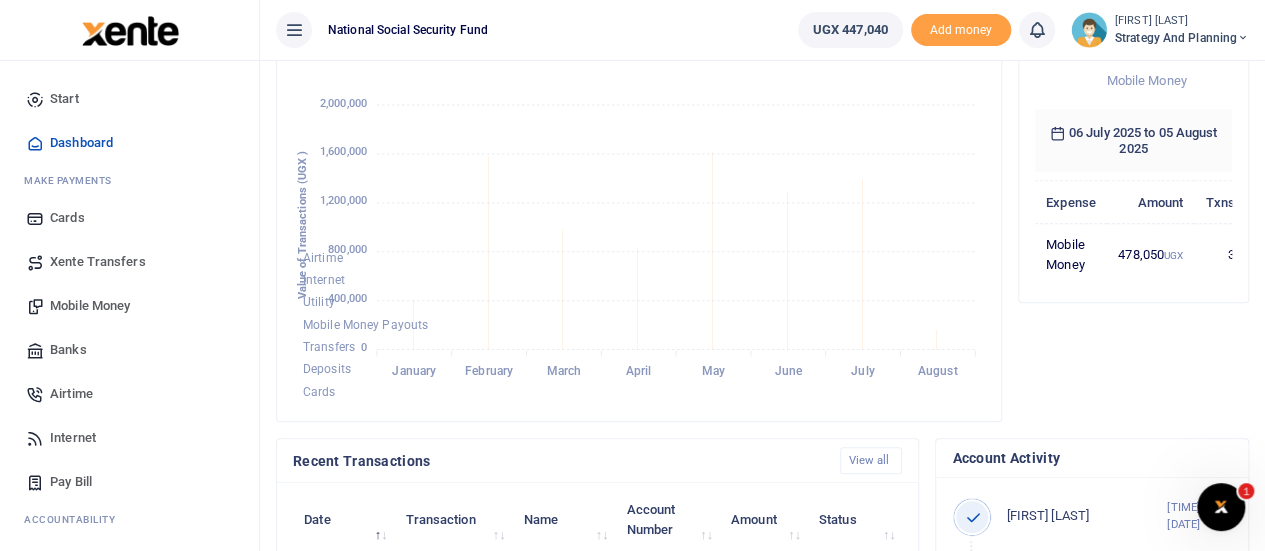 click at bounding box center (1243, 38) 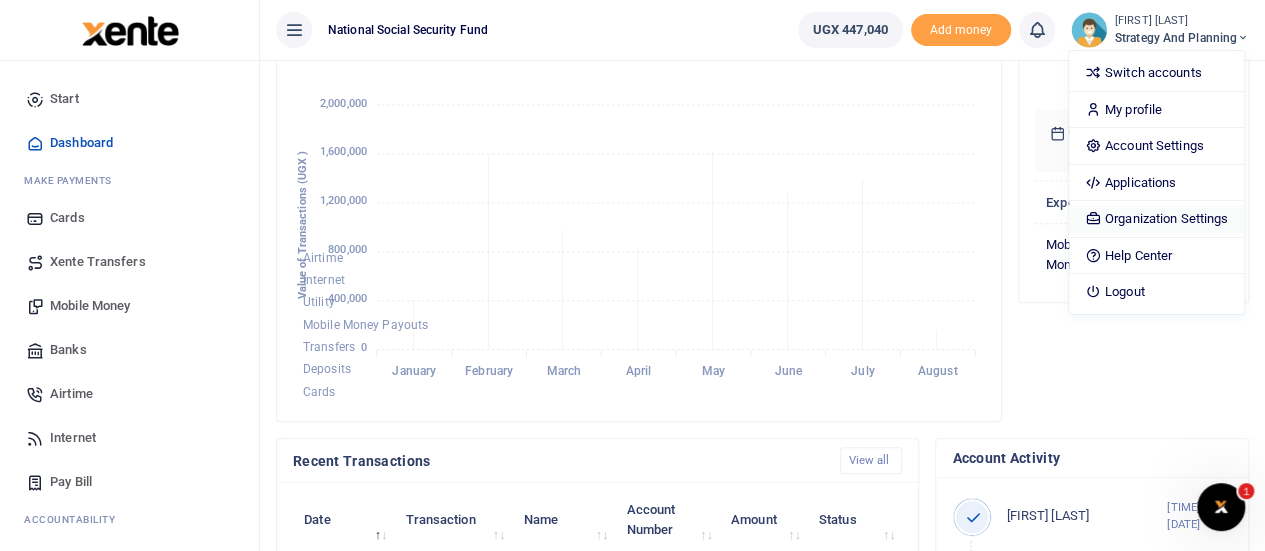 click on "Organization Settings" at bounding box center (1156, 219) 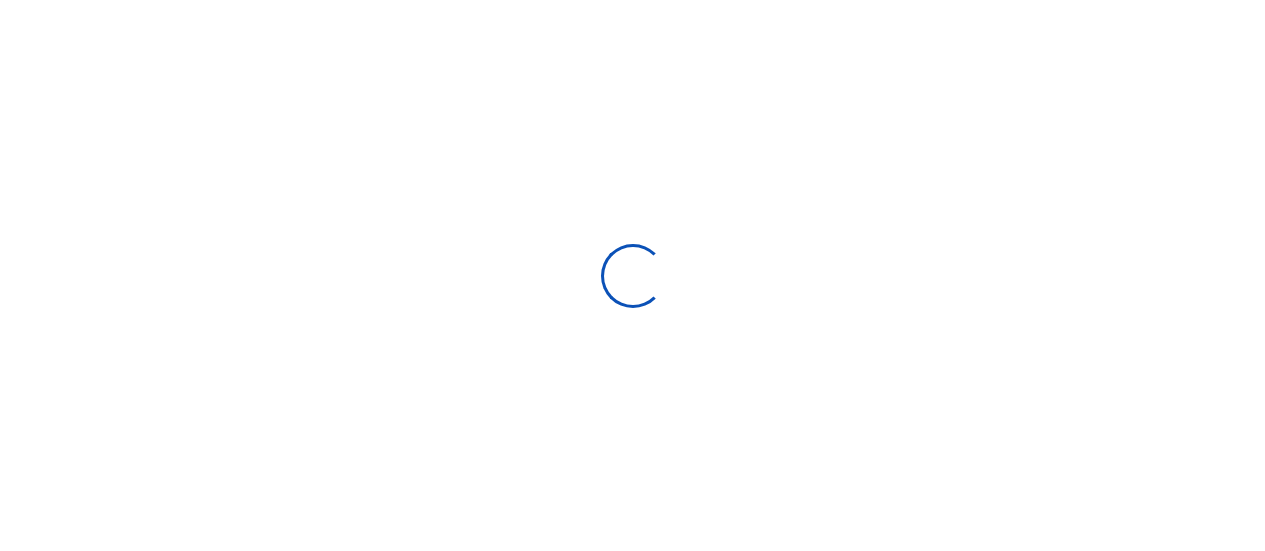 scroll, scrollTop: 0, scrollLeft: 0, axis: both 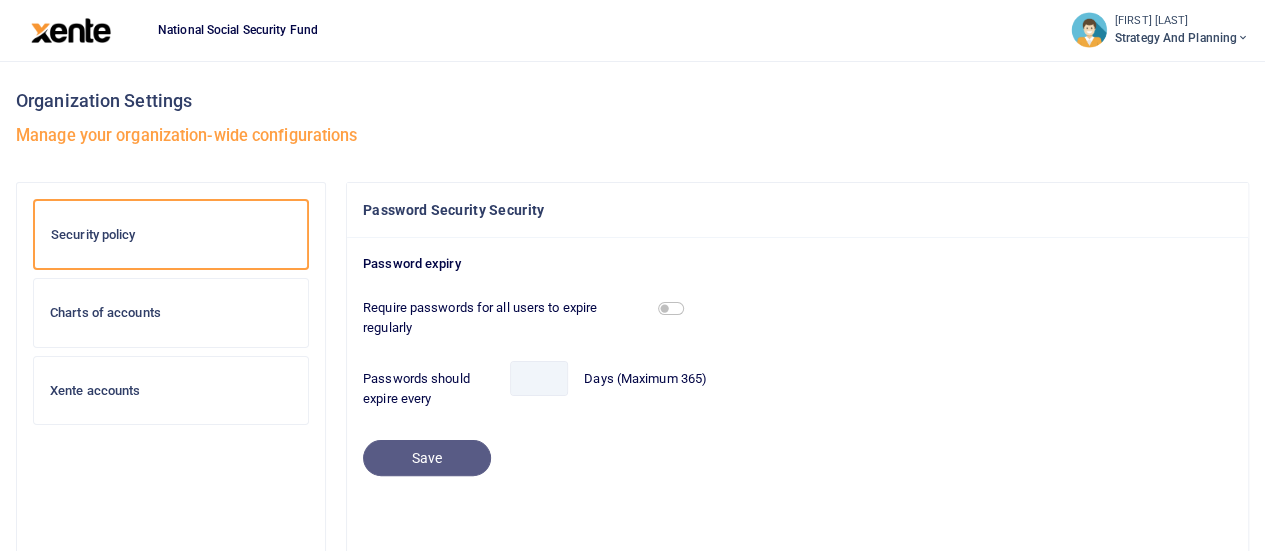 click on "Xente accounts" at bounding box center [171, 391] 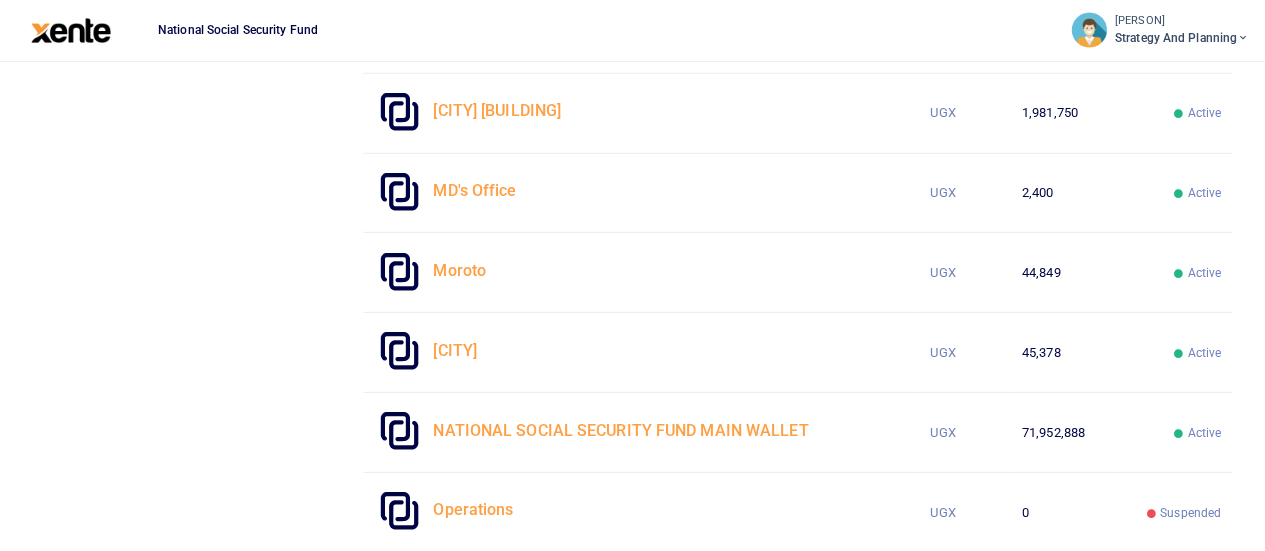 scroll, scrollTop: 2700, scrollLeft: 0, axis: vertical 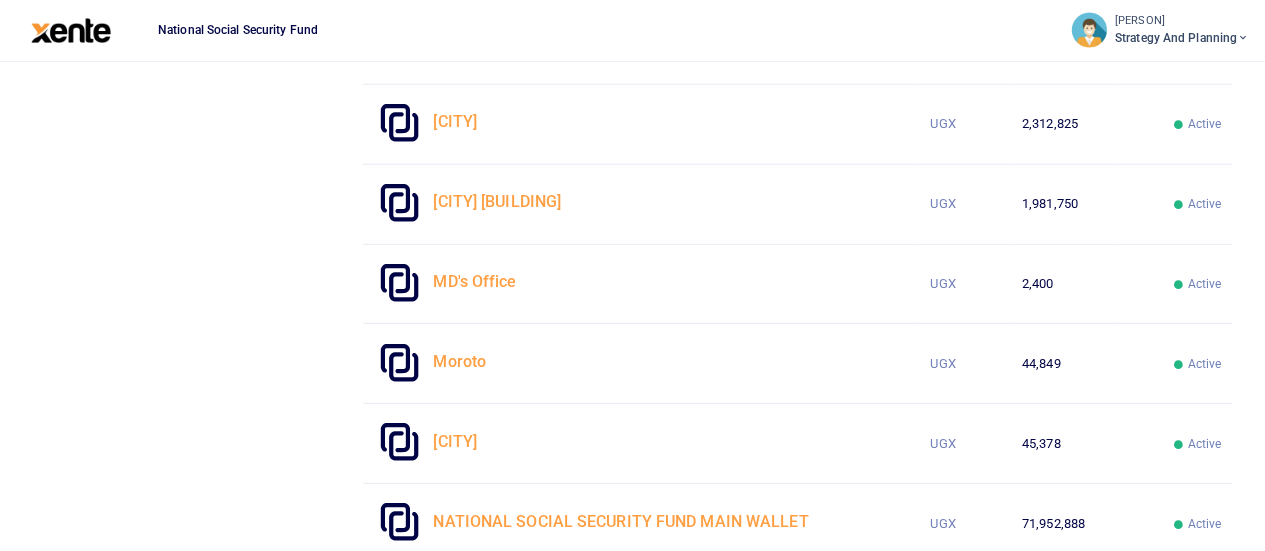click on "Active" at bounding box center [1173, 284] 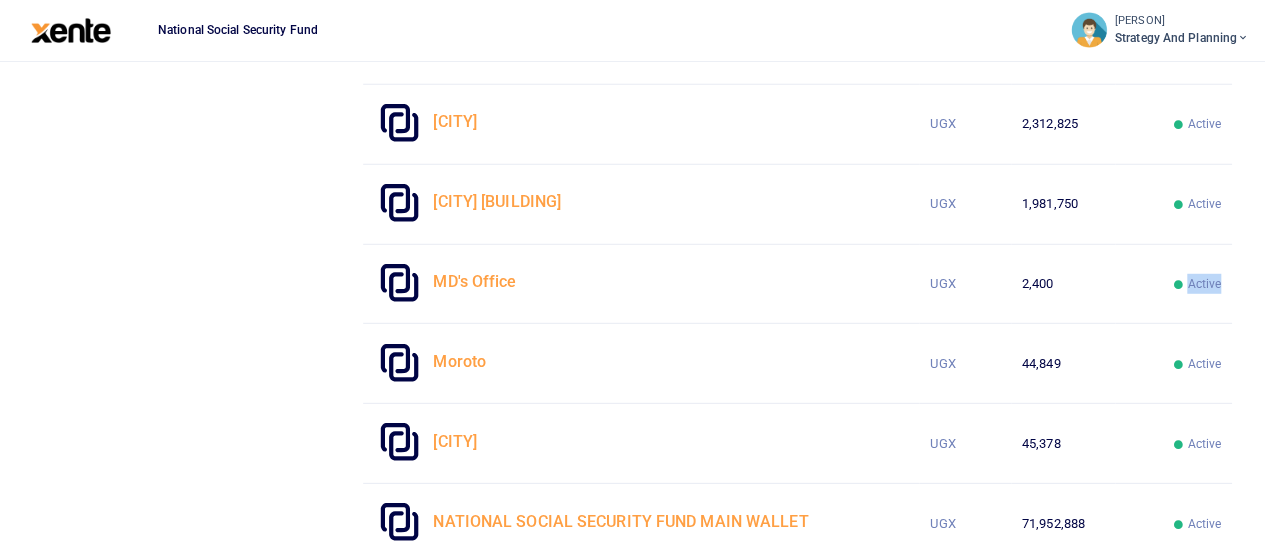click on "Active" at bounding box center [1173, 284] 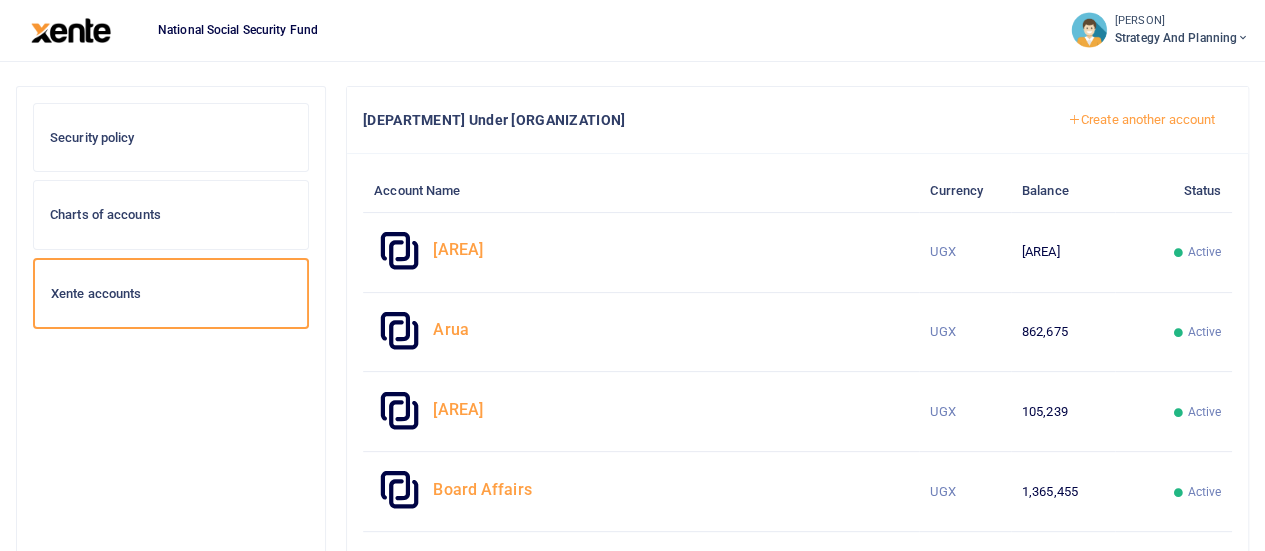 scroll, scrollTop: 0, scrollLeft: 0, axis: both 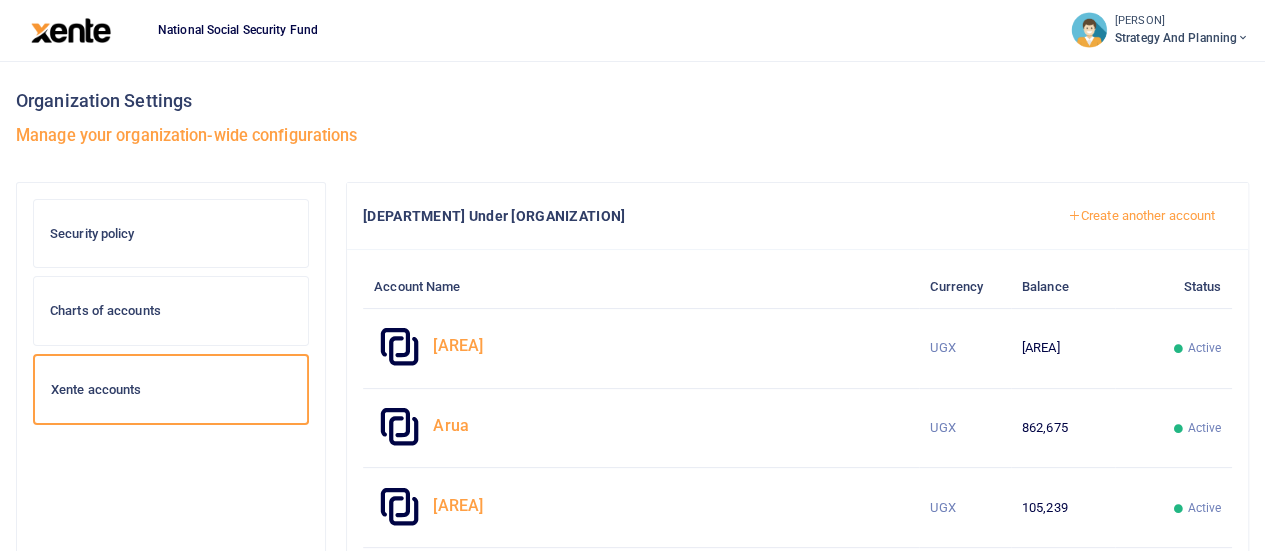 click on "Create another account" at bounding box center (1141, 216) 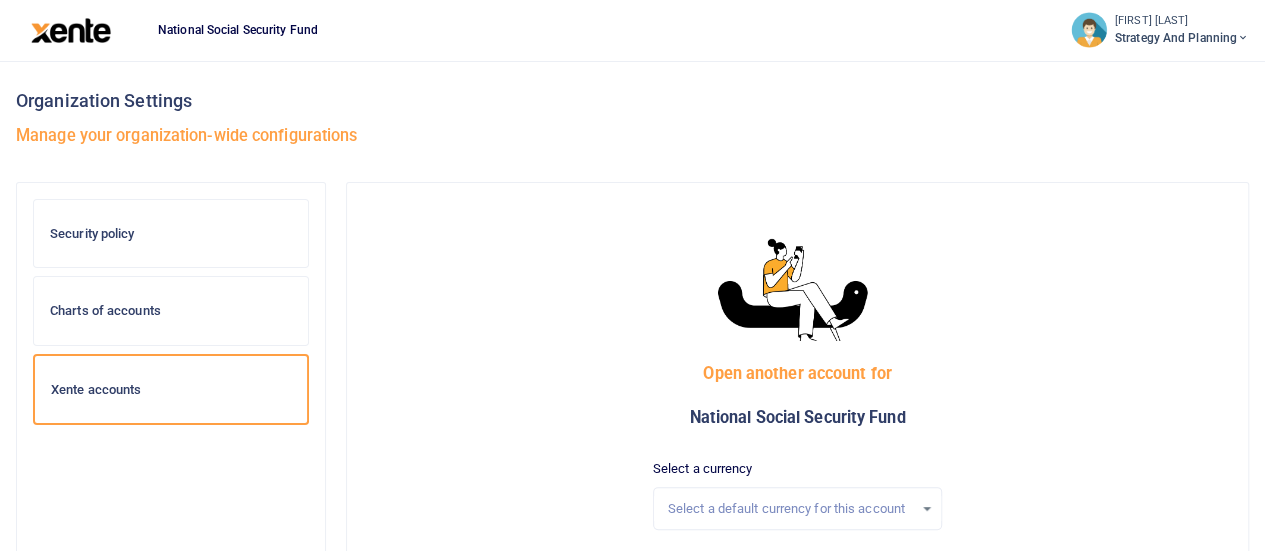 scroll, scrollTop: 0, scrollLeft: 0, axis: both 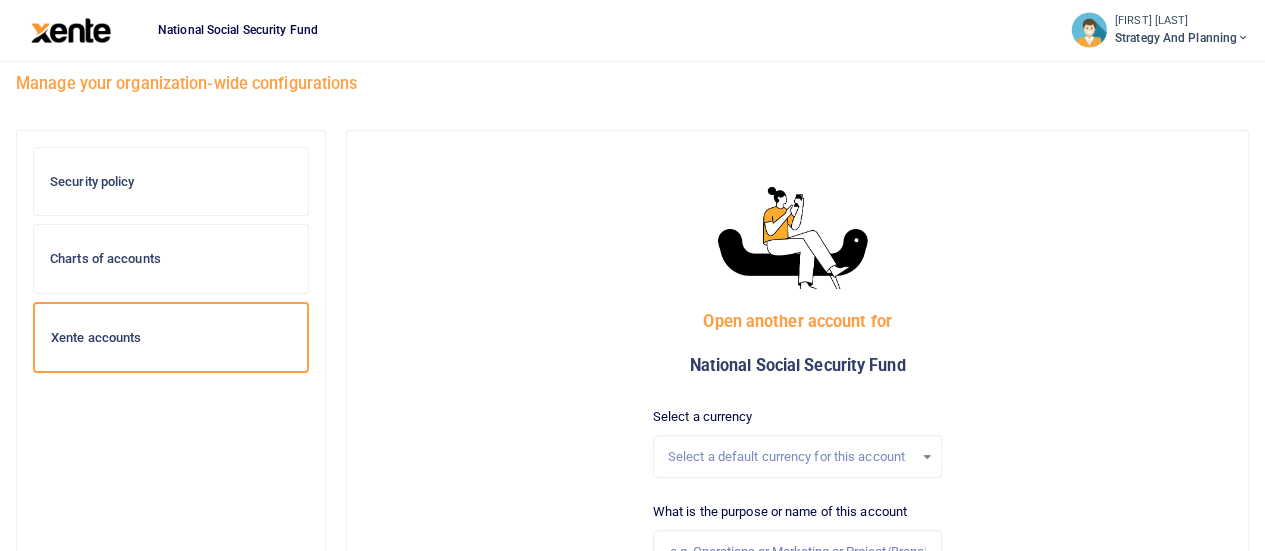 click on "Xente accounts" at bounding box center [171, 338] 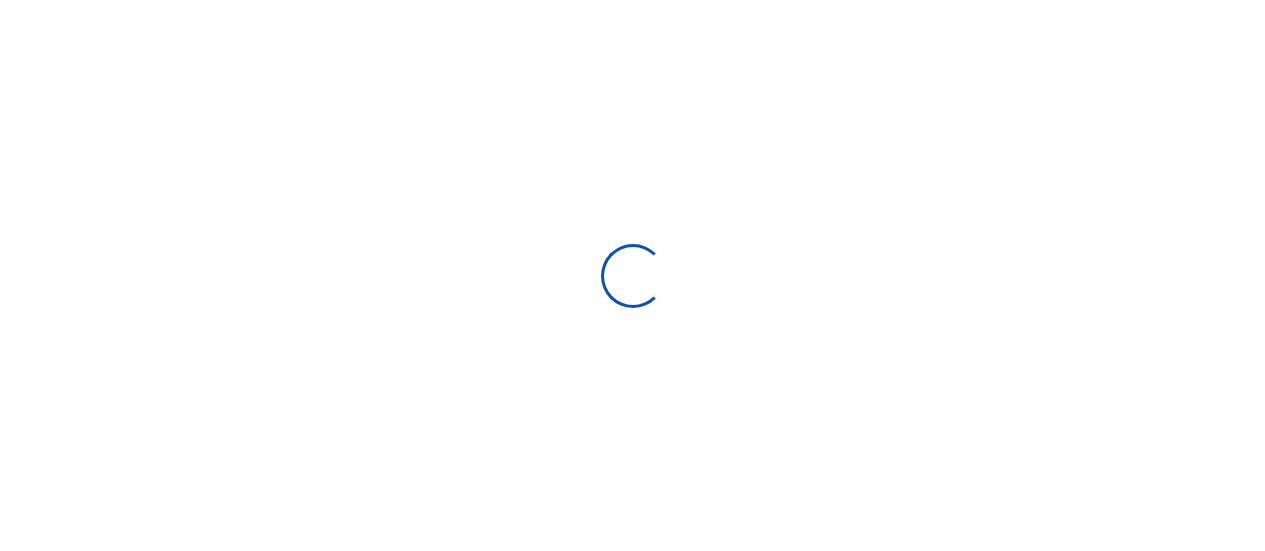 scroll, scrollTop: 0, scrollLeft: 0, axis: both 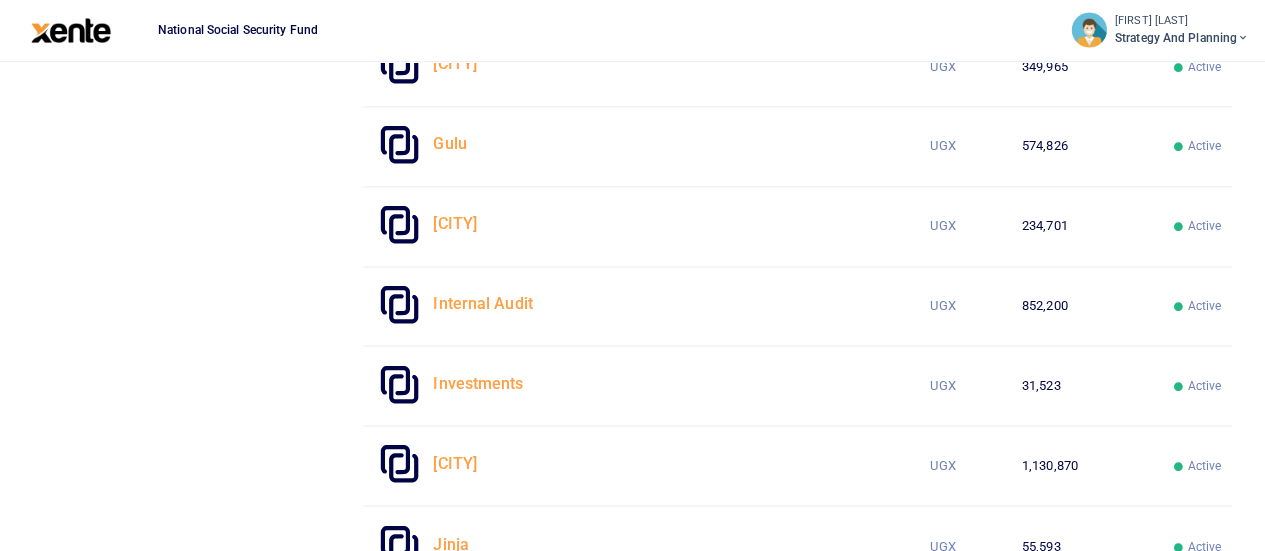 click at bounding box center (399, 303) 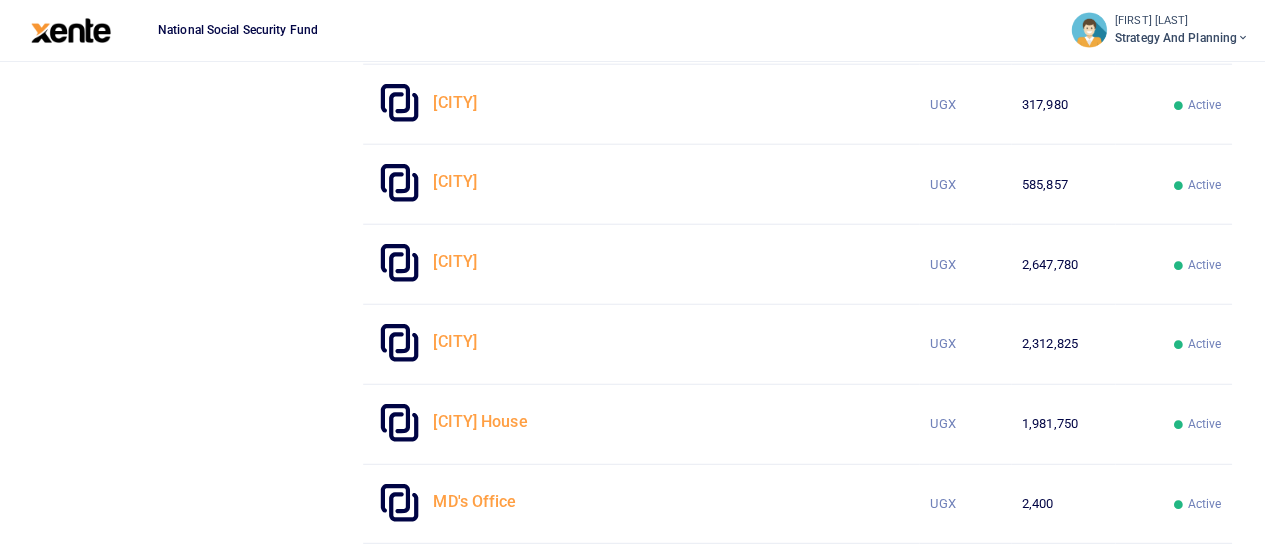 scroll, scrollTop: 2500, scrollLeft: 0, axis: vertical 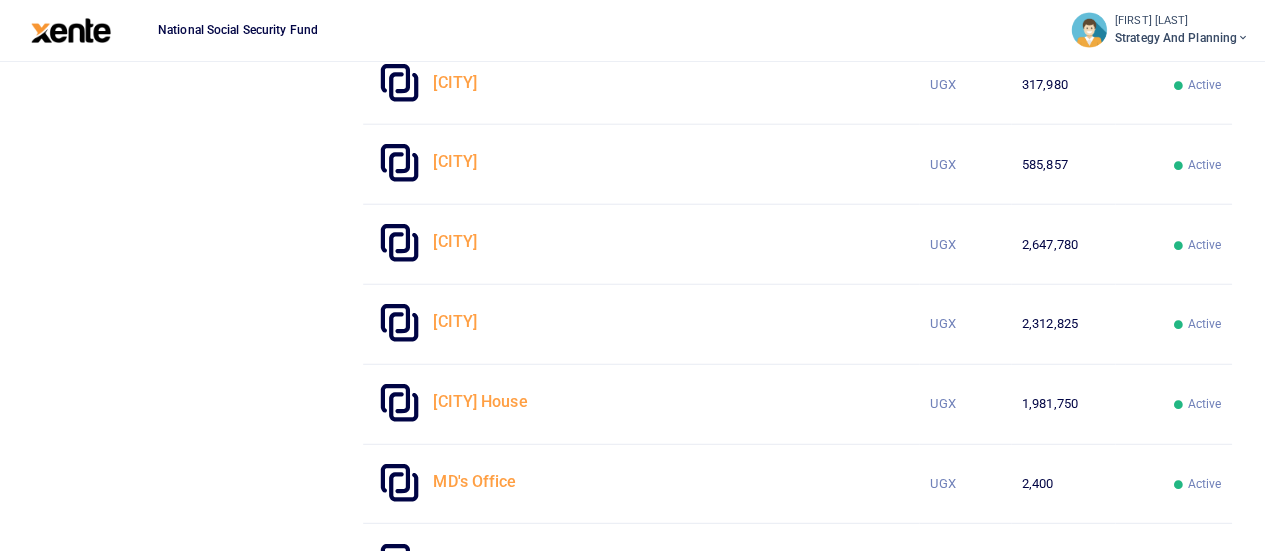 click on "[FIRST] [LAST]
Strategy and Planning
Current plan
STARTER
Logout" at bounding box center [632, -1998] 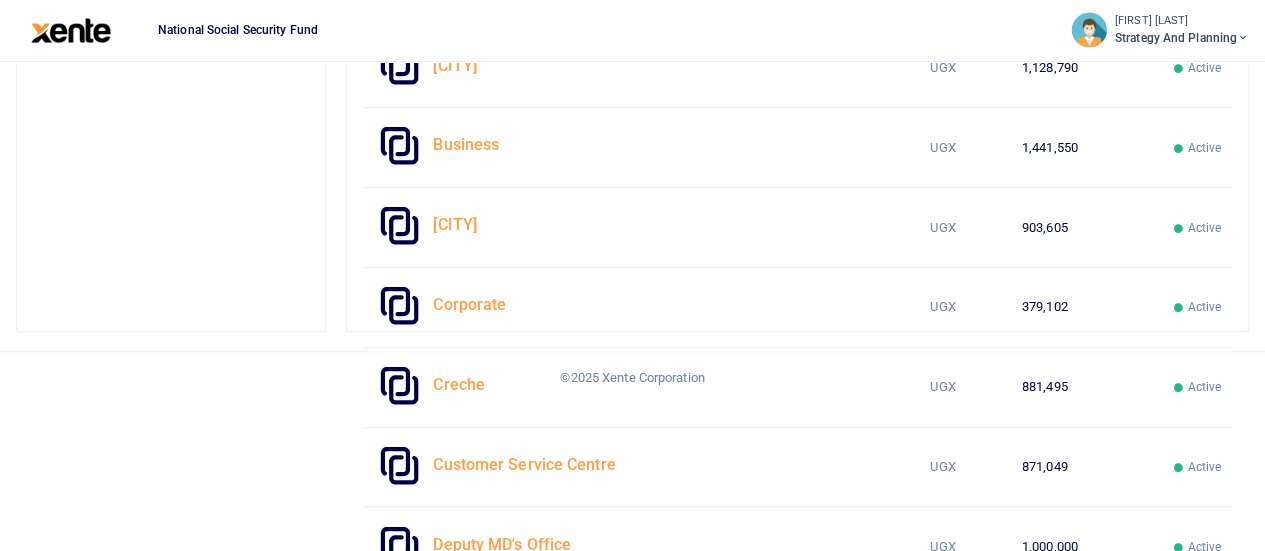 scroll, scrollTop: 0, scrollLeft: 0, axis: both 